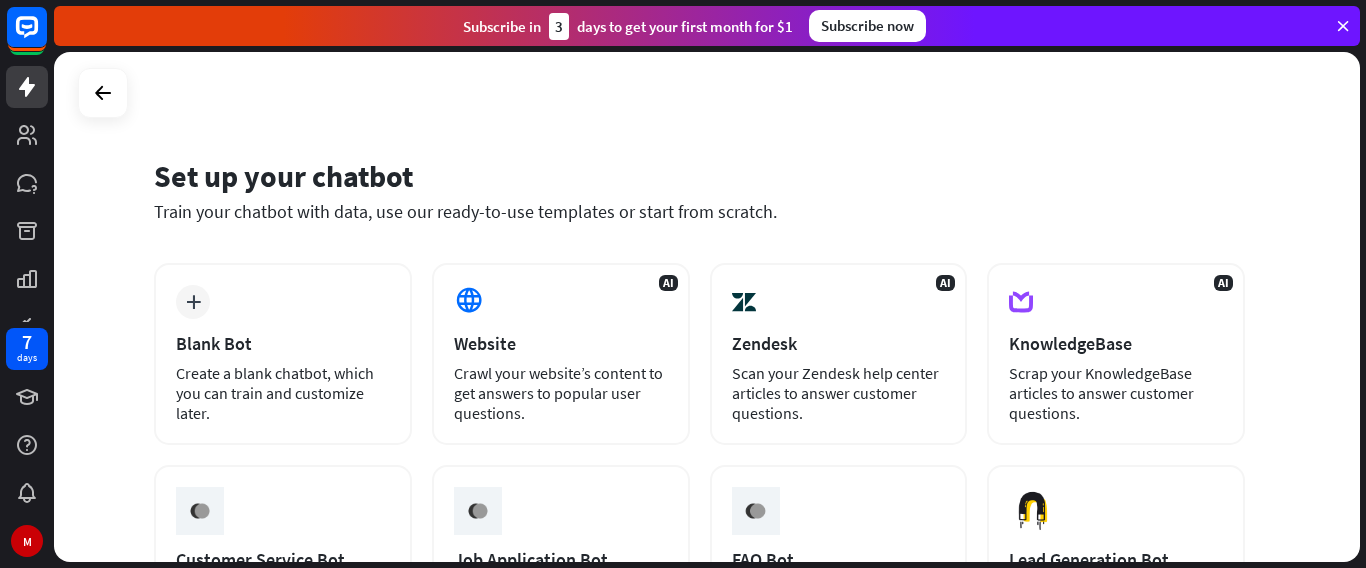 scroll, scrollTop: 0, scrollLeft: 0, axis: both 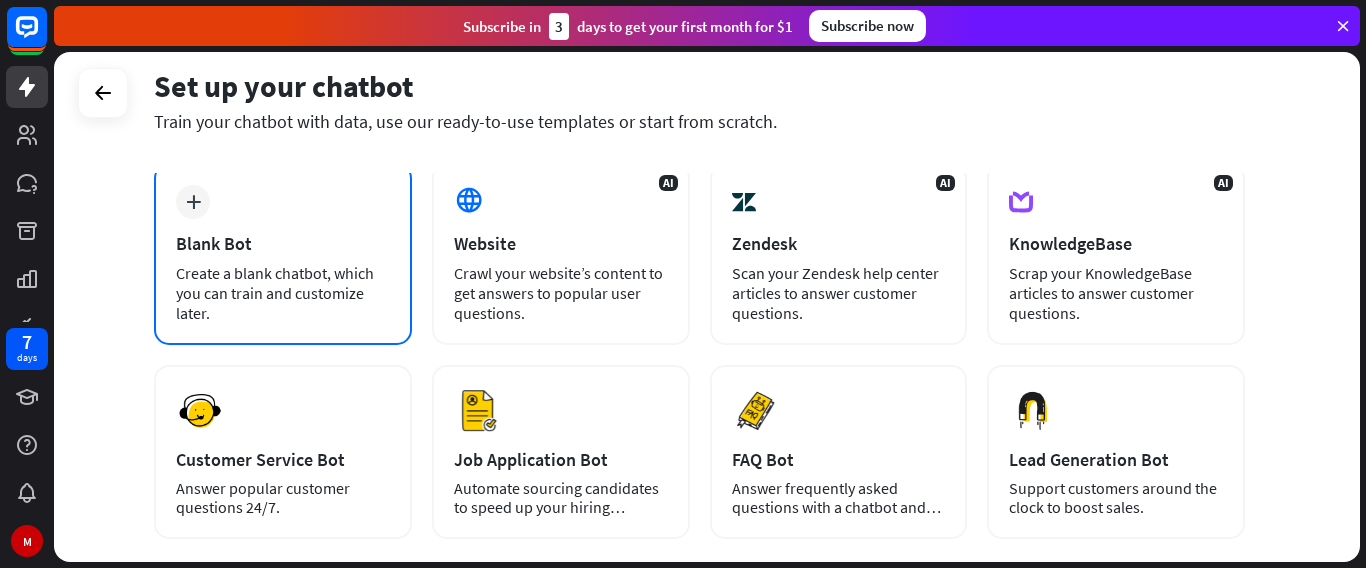drag, startPoint x: 153, startPoint y: 187, endPoint x: 183, endPoint y: 207, distance: 36.05551 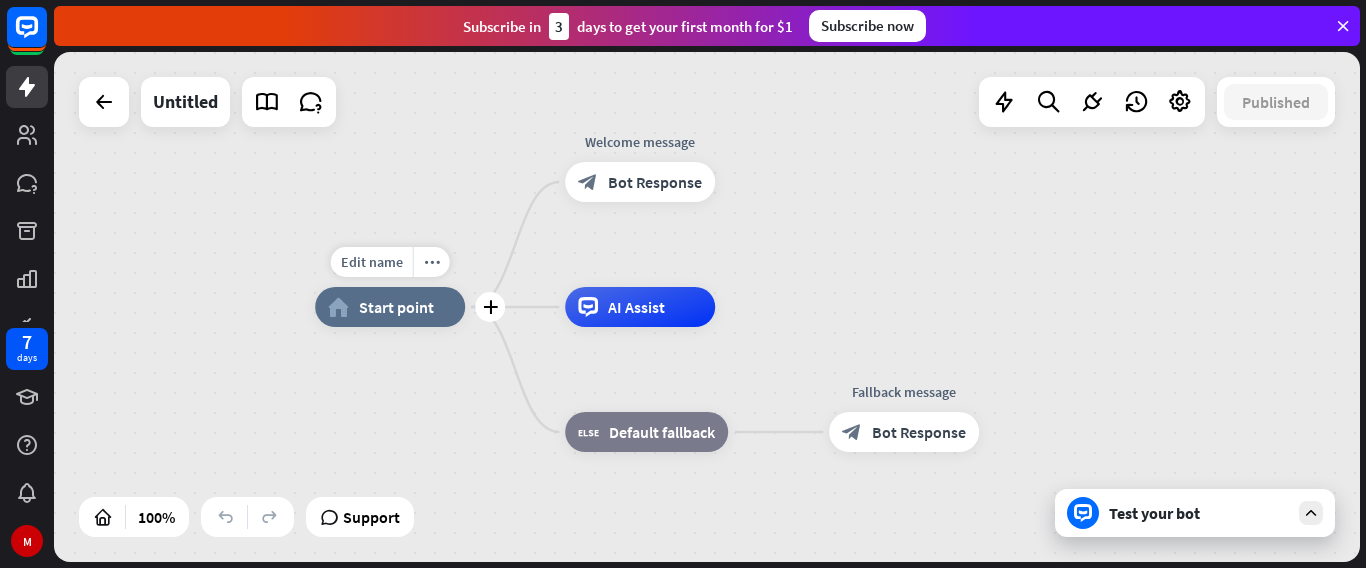 click on "Edit name   more_horiz         plus     home_2   Start point" at bounding box center [390, 307] 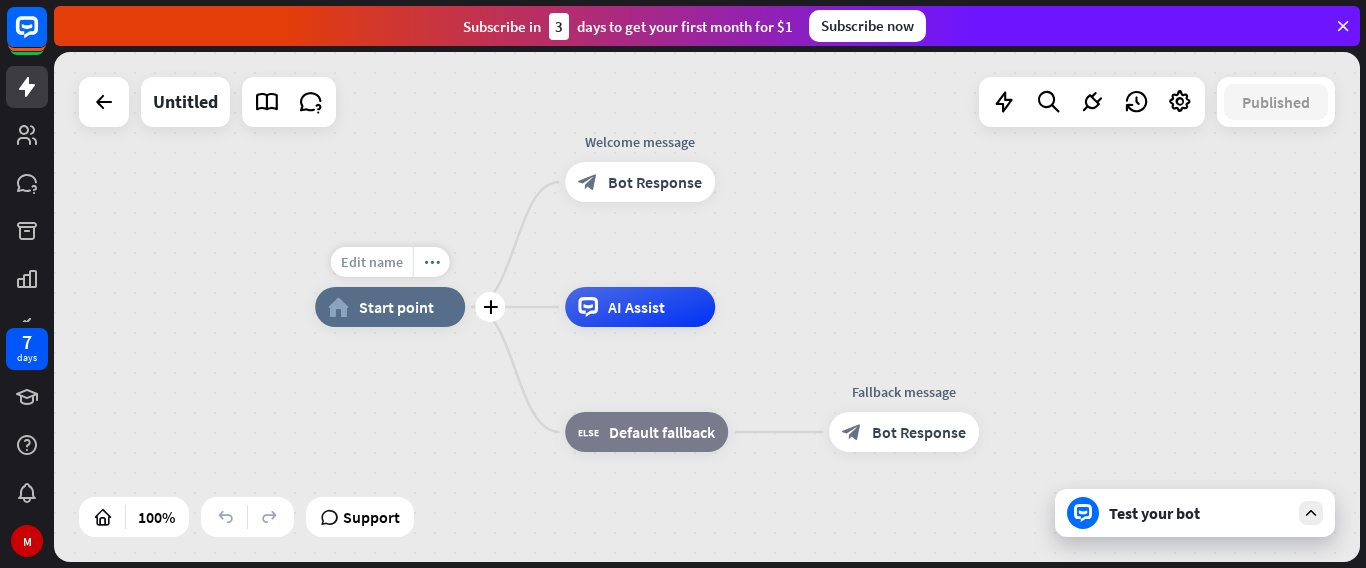click on "Edit name" at bounding box center (372, 262) 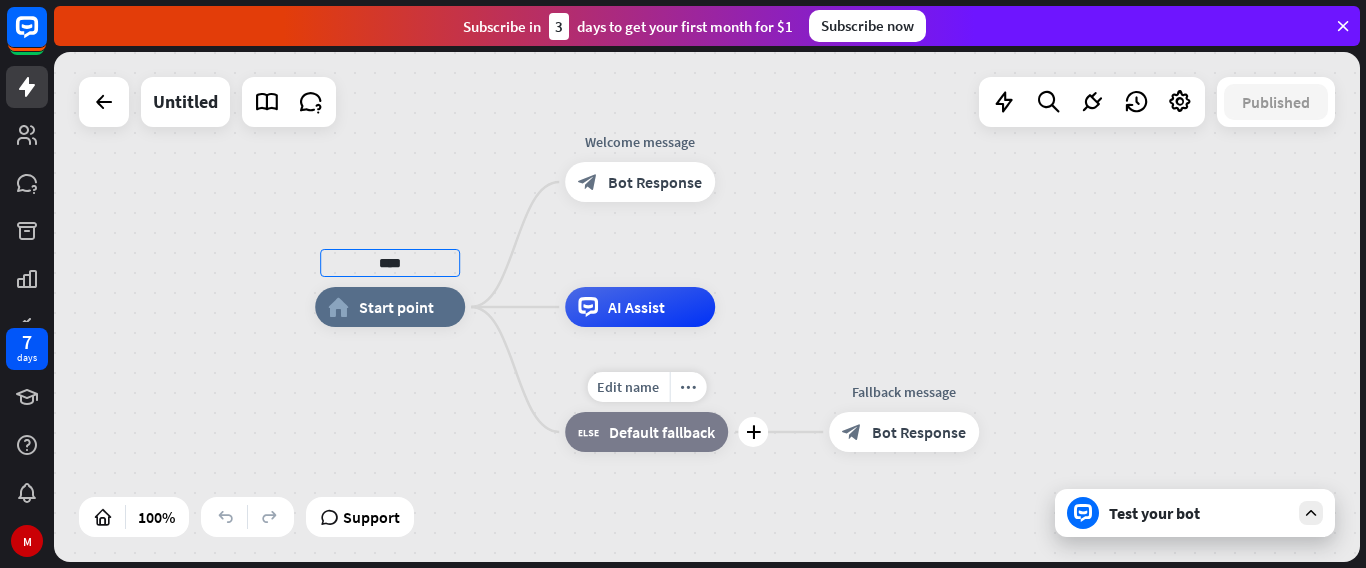 type on "****" 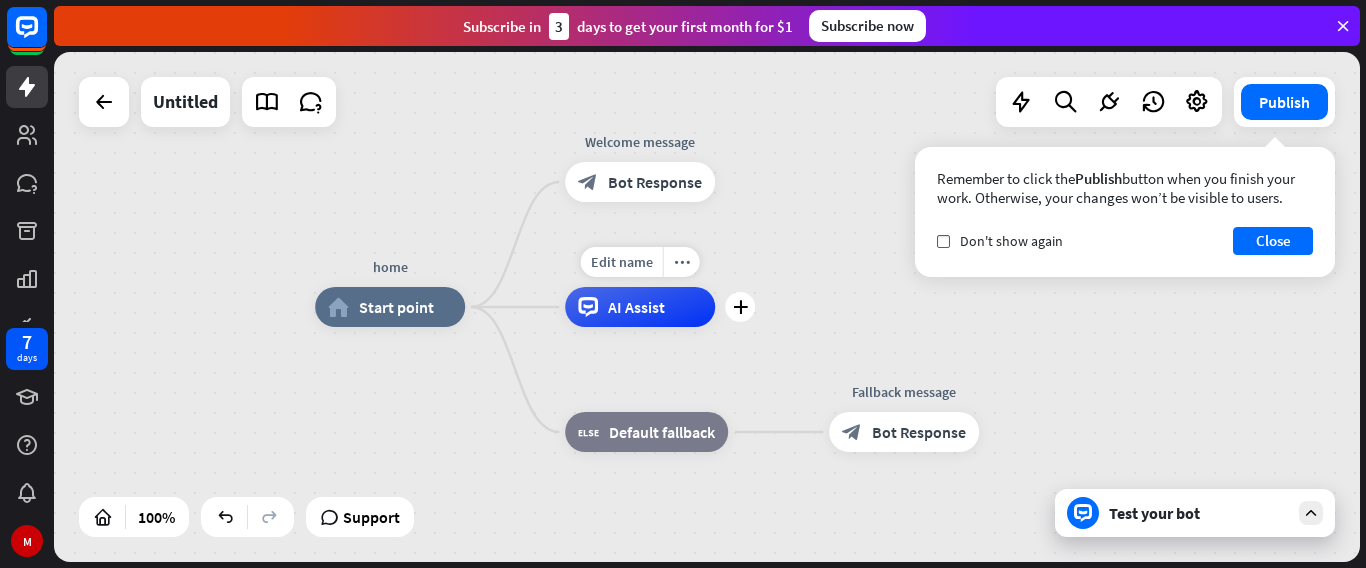click on "AI Assist" at bounding box center (640, 307) 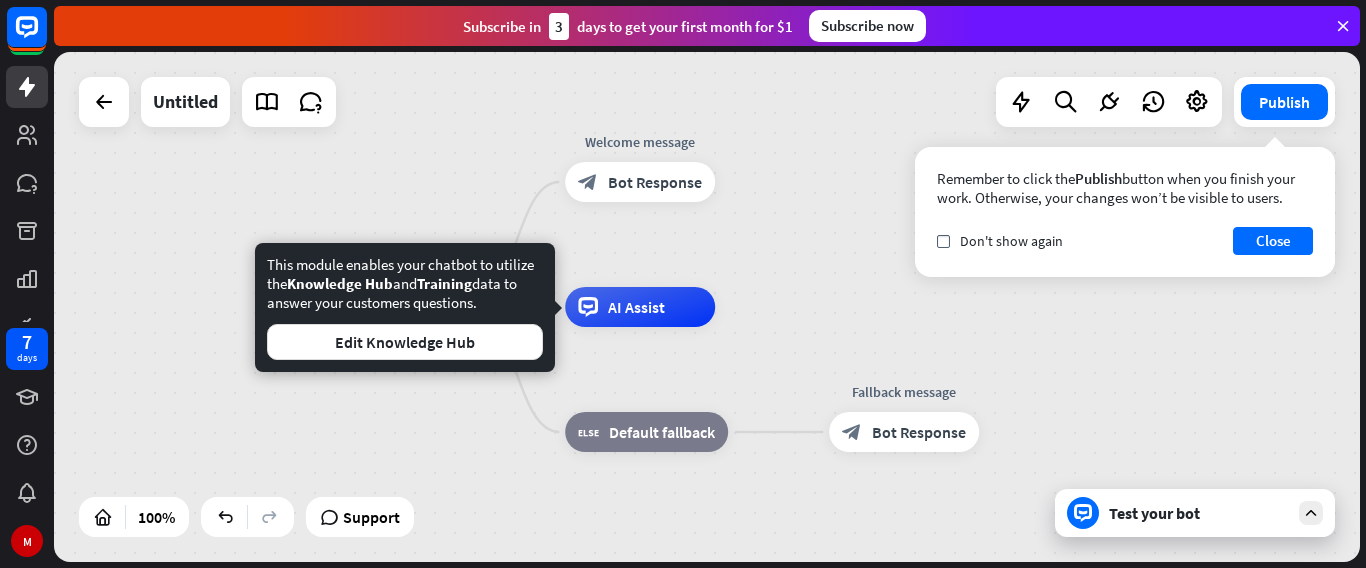 click on "home   home_2   Start point                 Welcome message   block_bot_response   Bot Response                     AI Assist                   block_fallback   Default fallback                 Fallback message   block_bot_response   Bot Response" at bounding box center (707, 307) 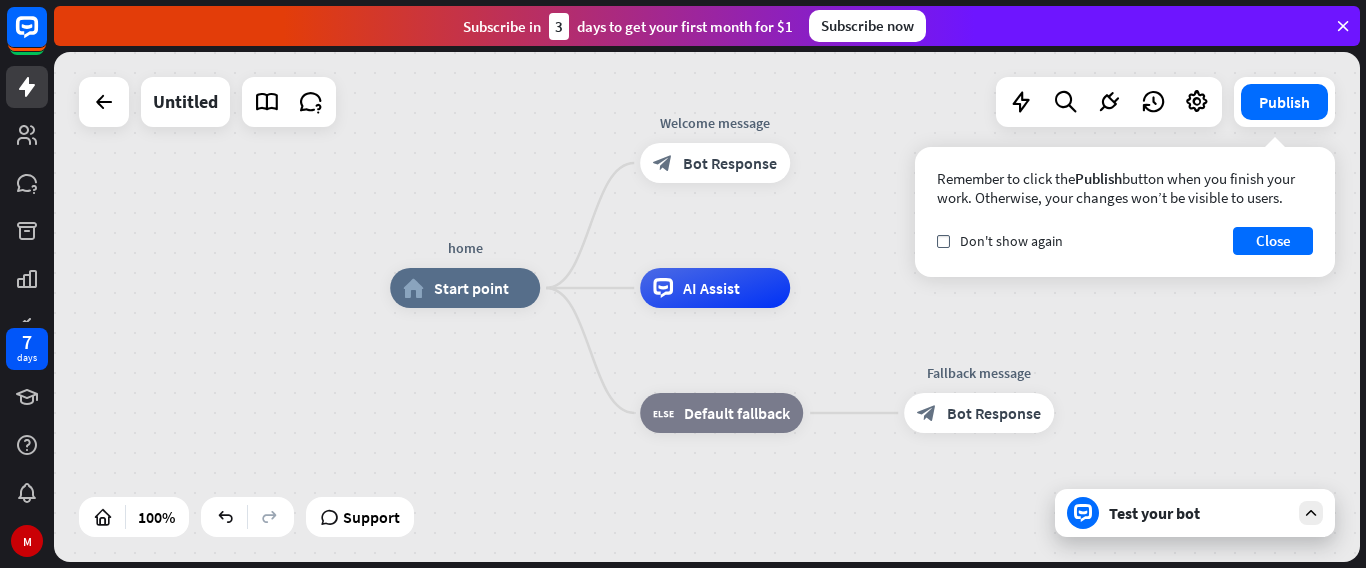 drag, startPoint x: 407, startPoint y: 395, endPoint x: 487, endPoint y: 379, distance: 81.58431 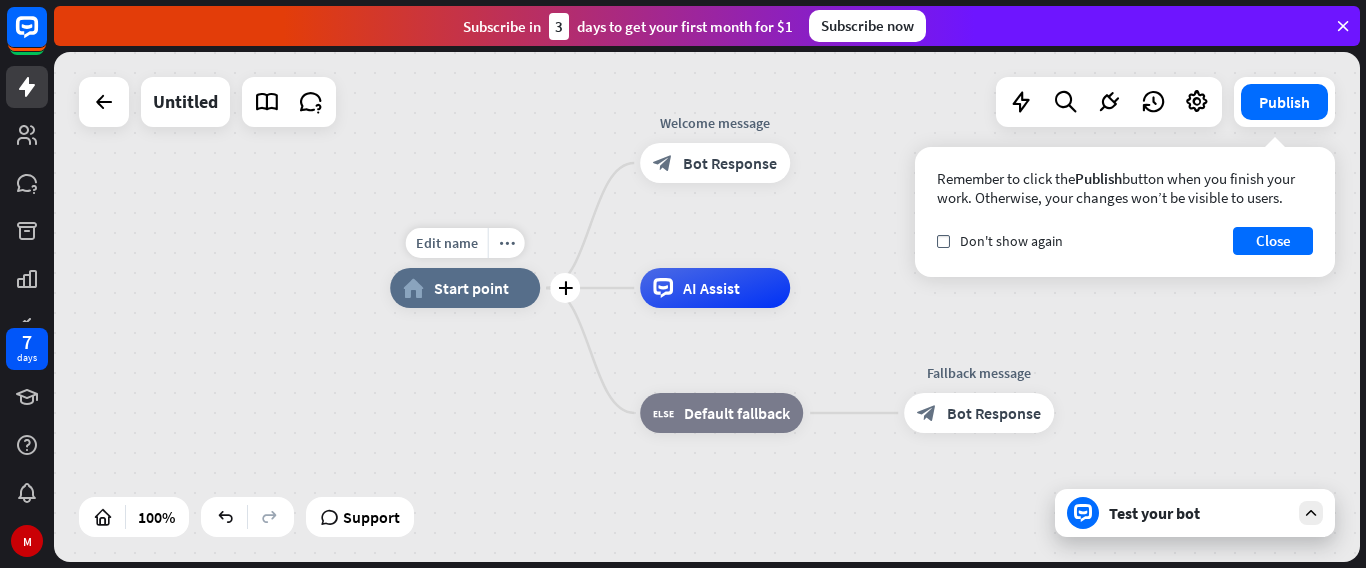 click on "Edit name   more_horiz         plus     home_2   Start point" at bounding box center [465, 288] 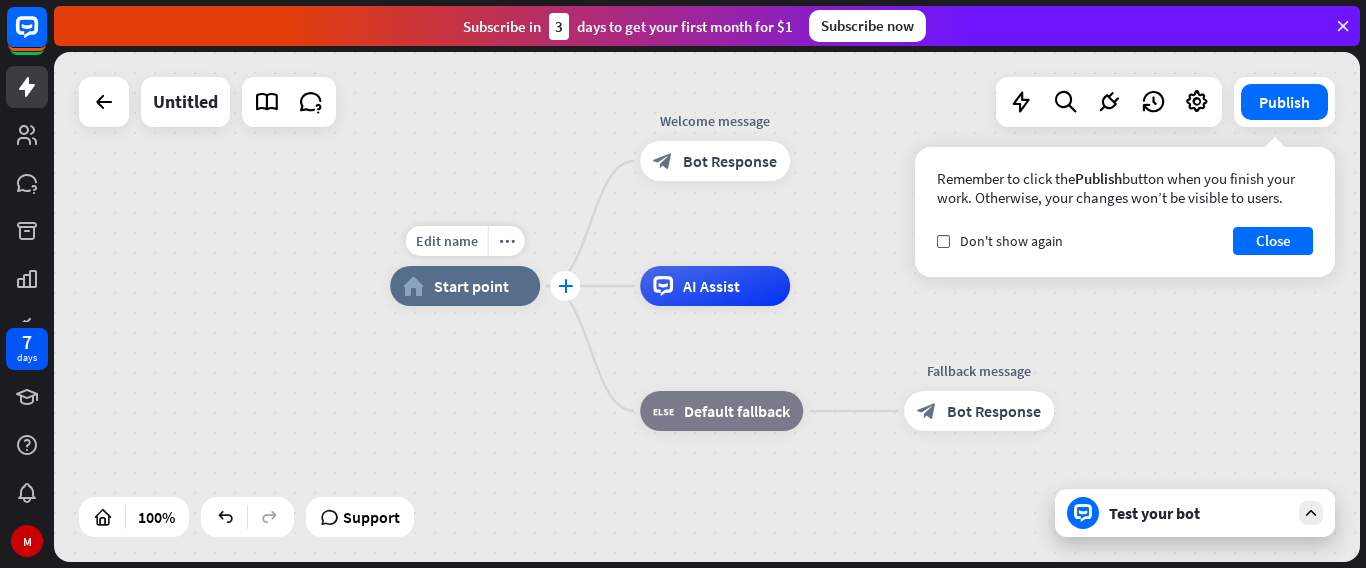 click on "plus" at bounding box center (565, 286) 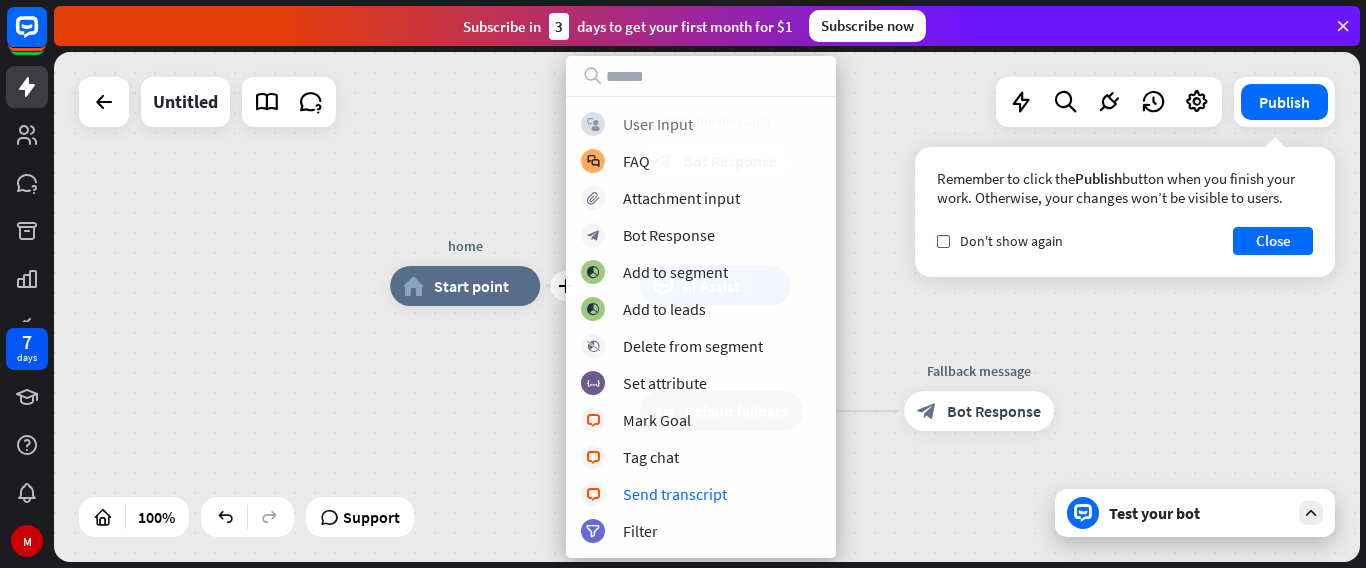 drag, startPoint x: 701, startPoint y: 289, endPoint x: 684, endPoint y: 127, distance: 162.88953 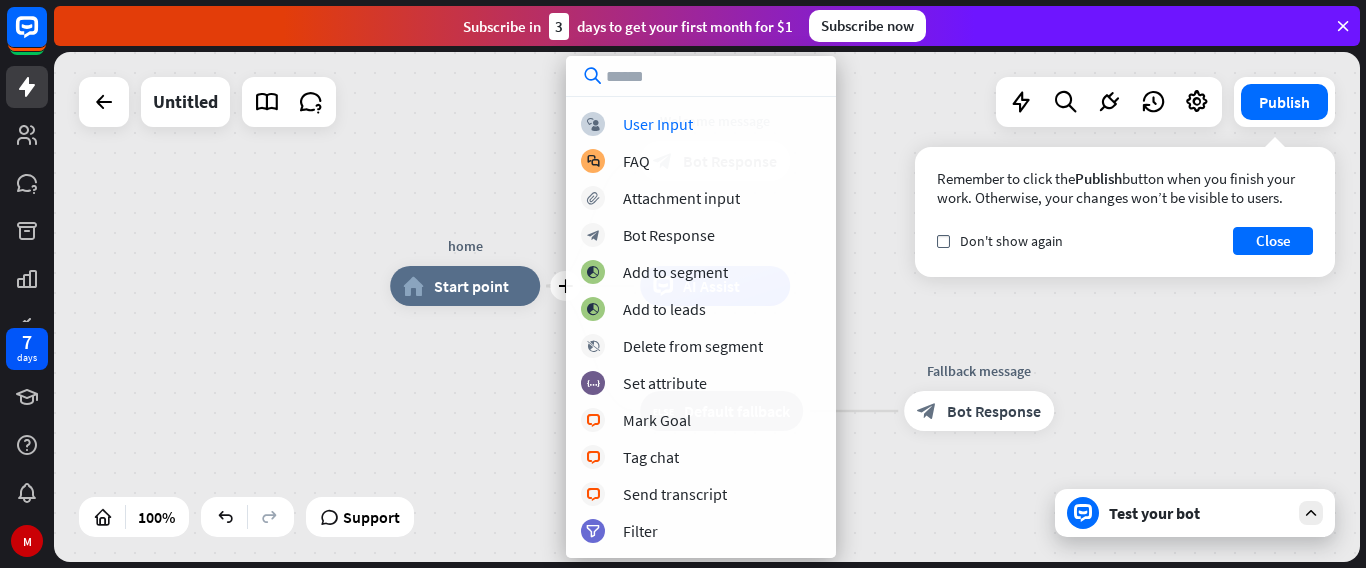 click at bounding box center [701, 76] 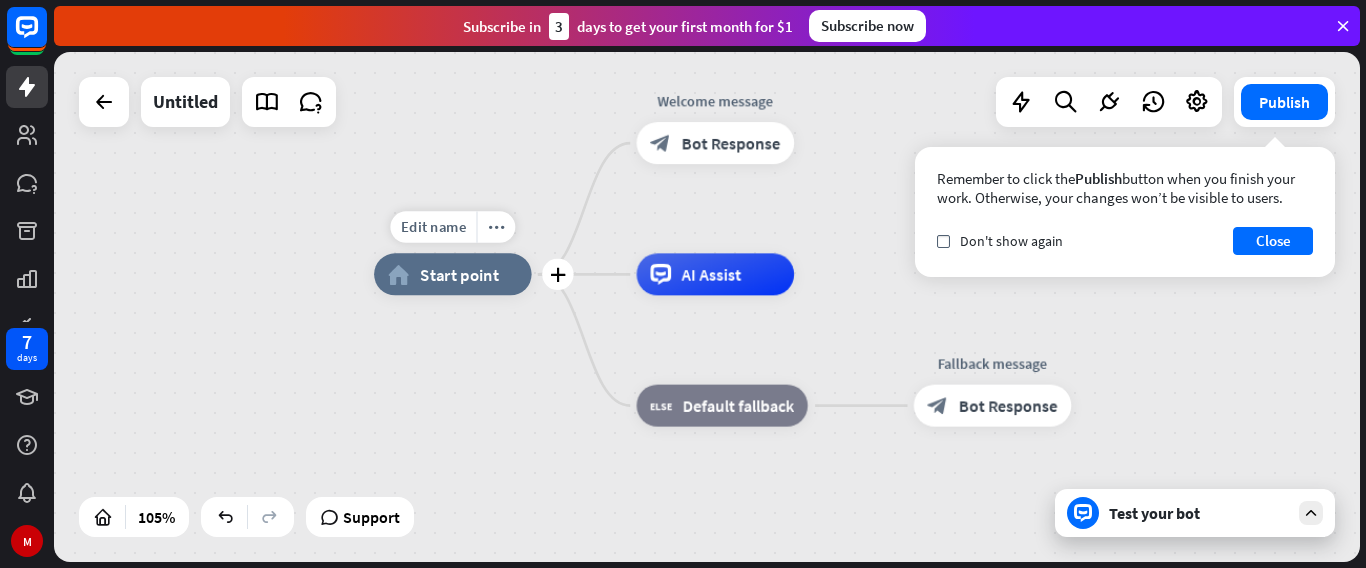 click on "Edit name   more_horiz         plus     home_2   Start point" at bounding box center [453, 274] 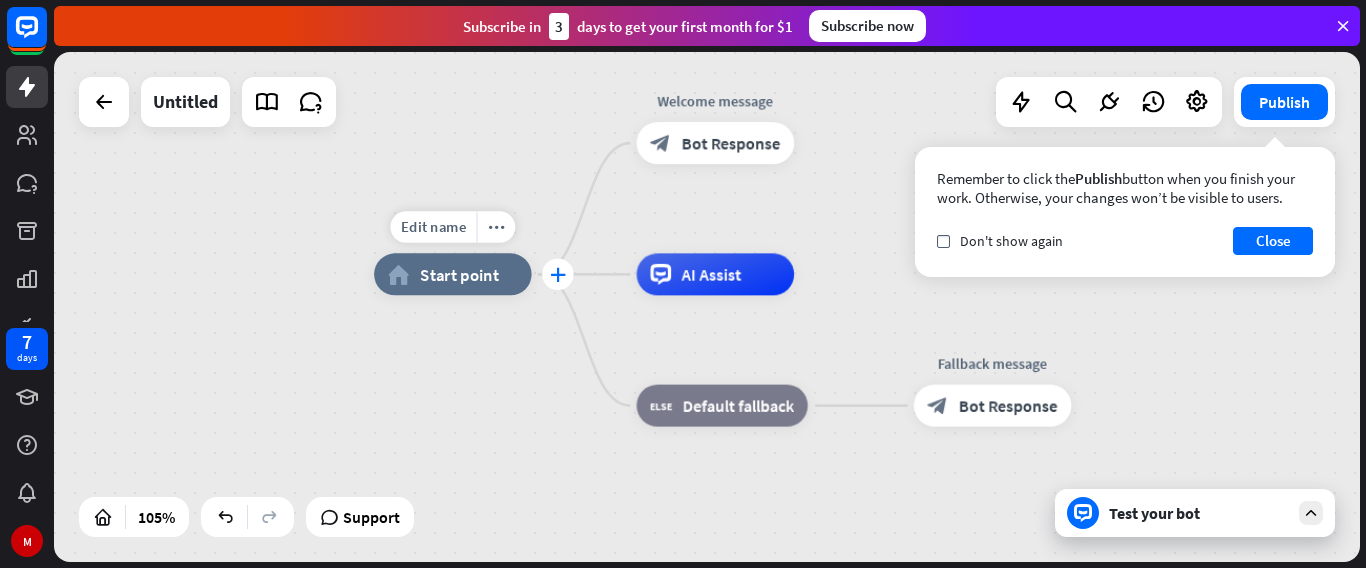 click on "plus" at bounding box center [558, 275] 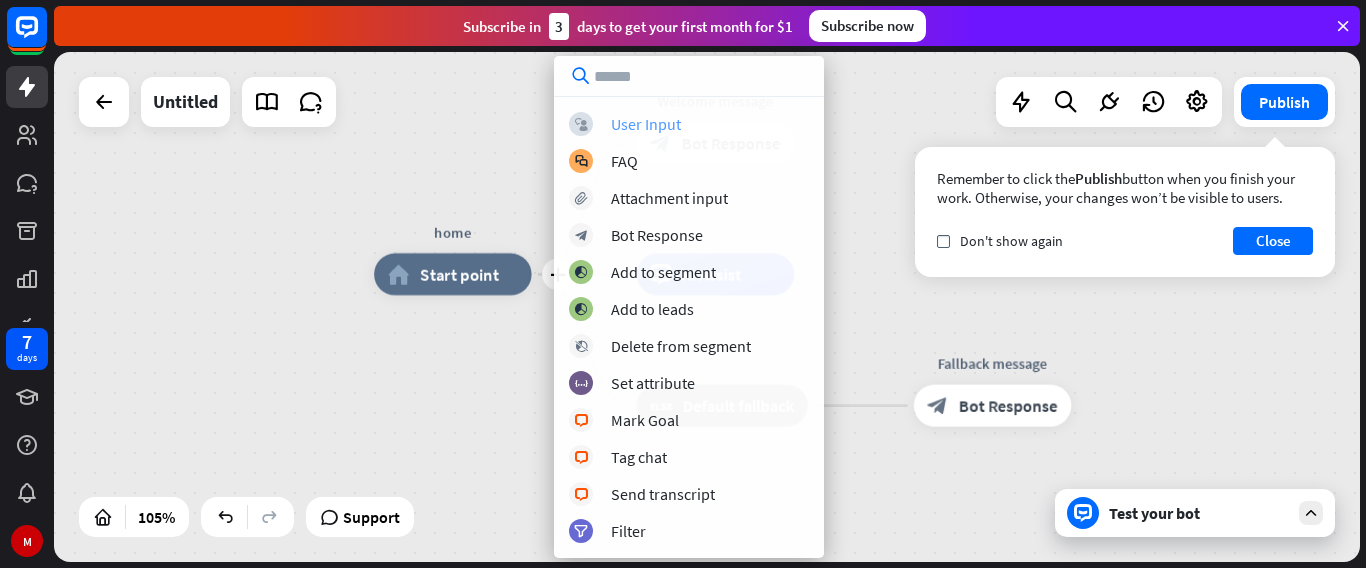 click on "User Input" at bounding box center (646, 124) 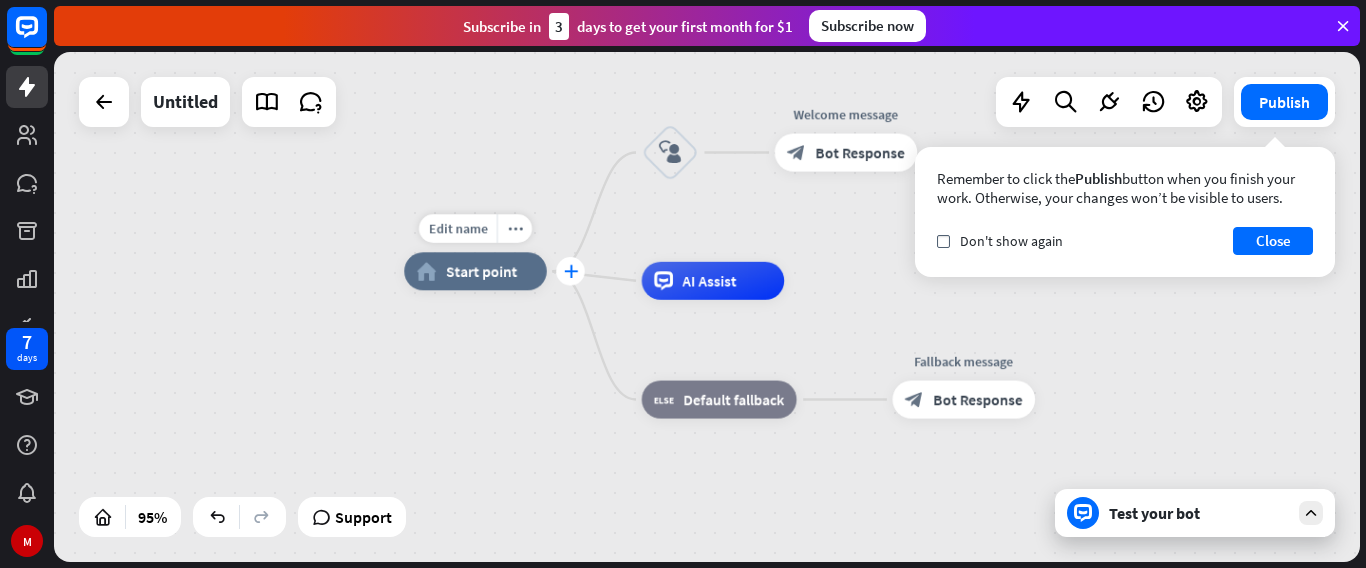click on "plus" at bounding box center [570, 271] 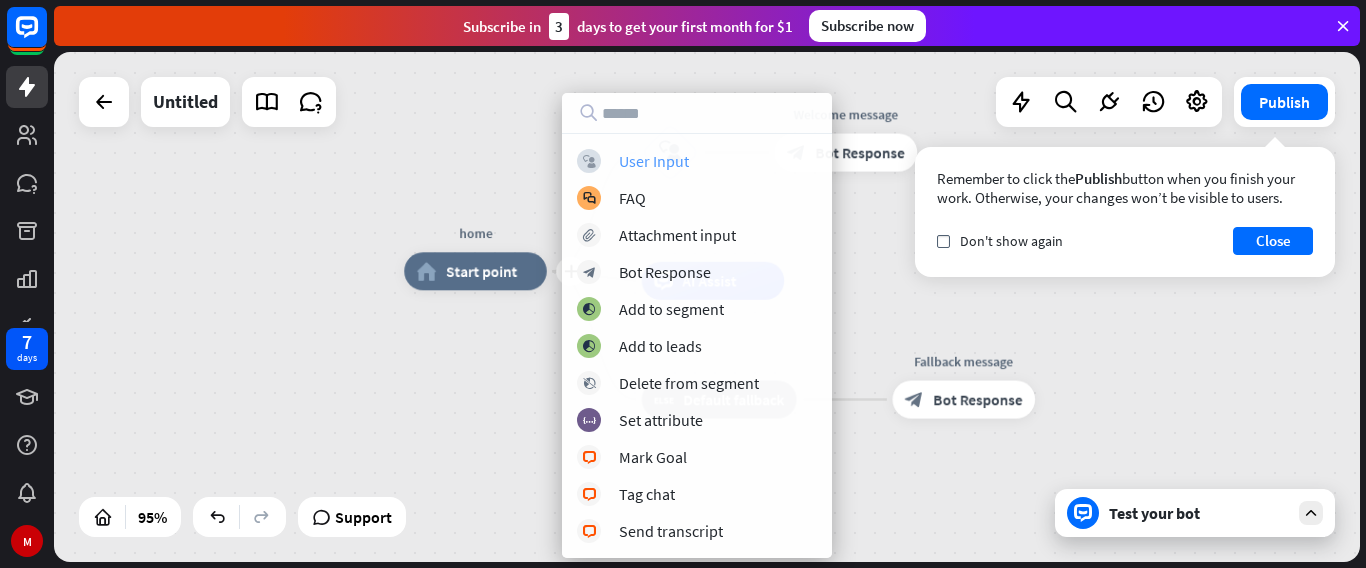click on "User Input" at bounding box center (654, 161) 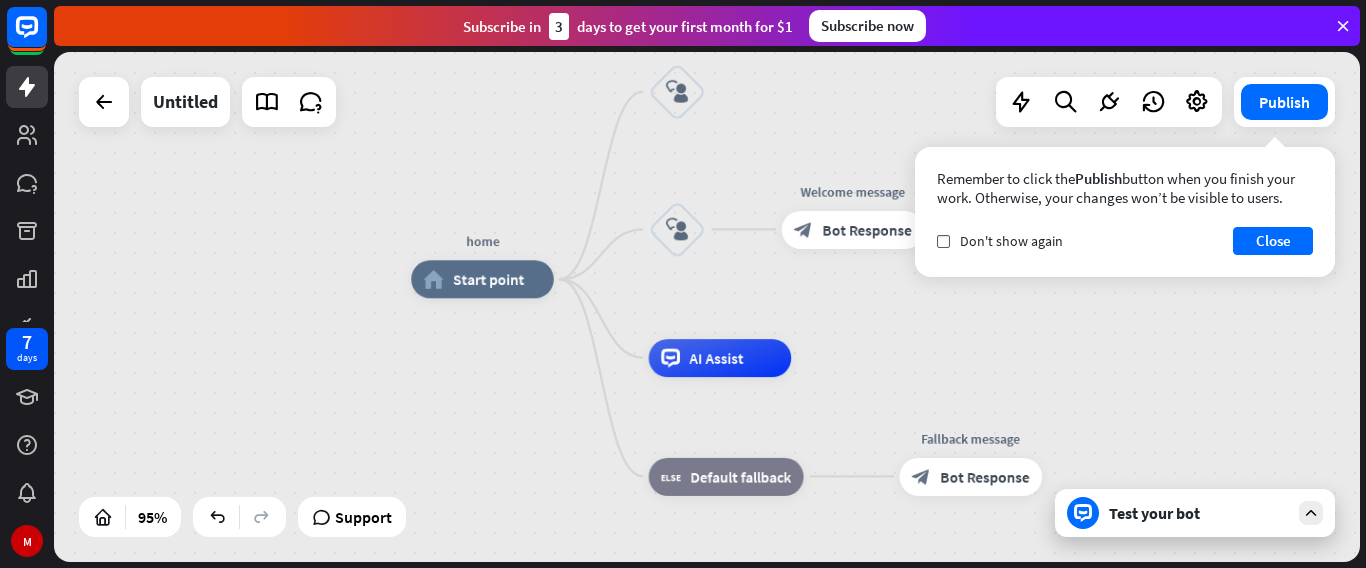 drag, startPoint x: 594, startPoint y: 169, endPoint x: 603, endPoint y: 183, distance: 16.643316 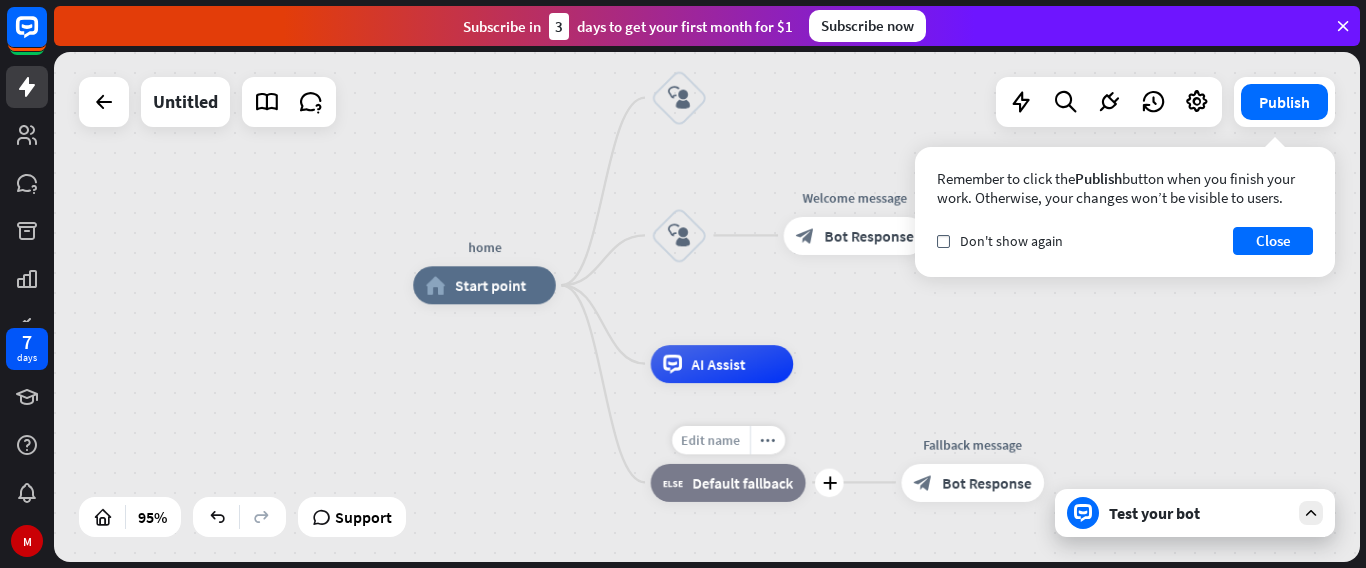 drag, startPoint x: 674, startPoint y: 93, endPoint x: 690, endPoint y: 428, distance: 335.38187 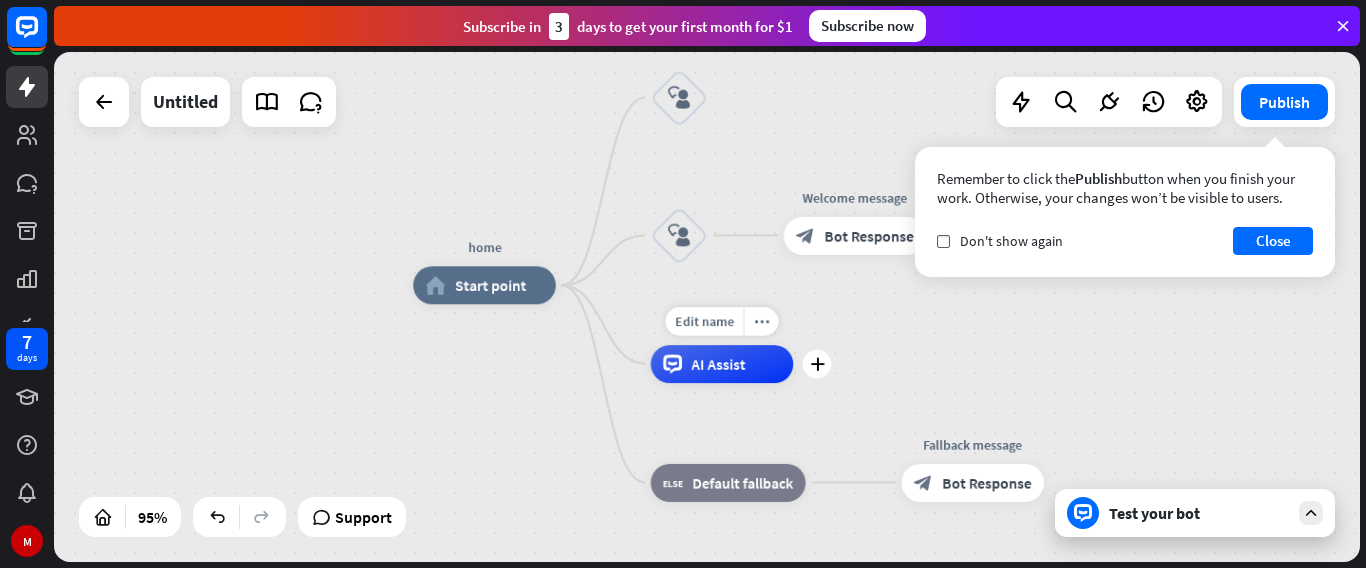 click on "AI Assist" at bounding box center [719, 363] 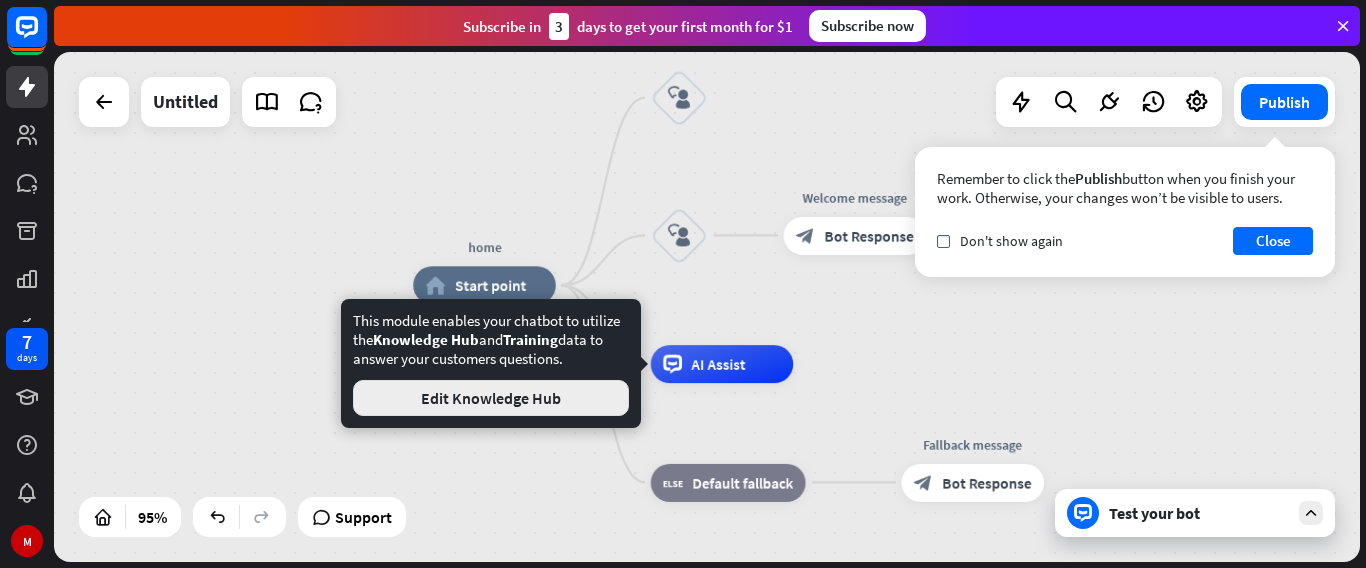 click on "Edit Knowledge Hub" at bounding box center (491, 398) 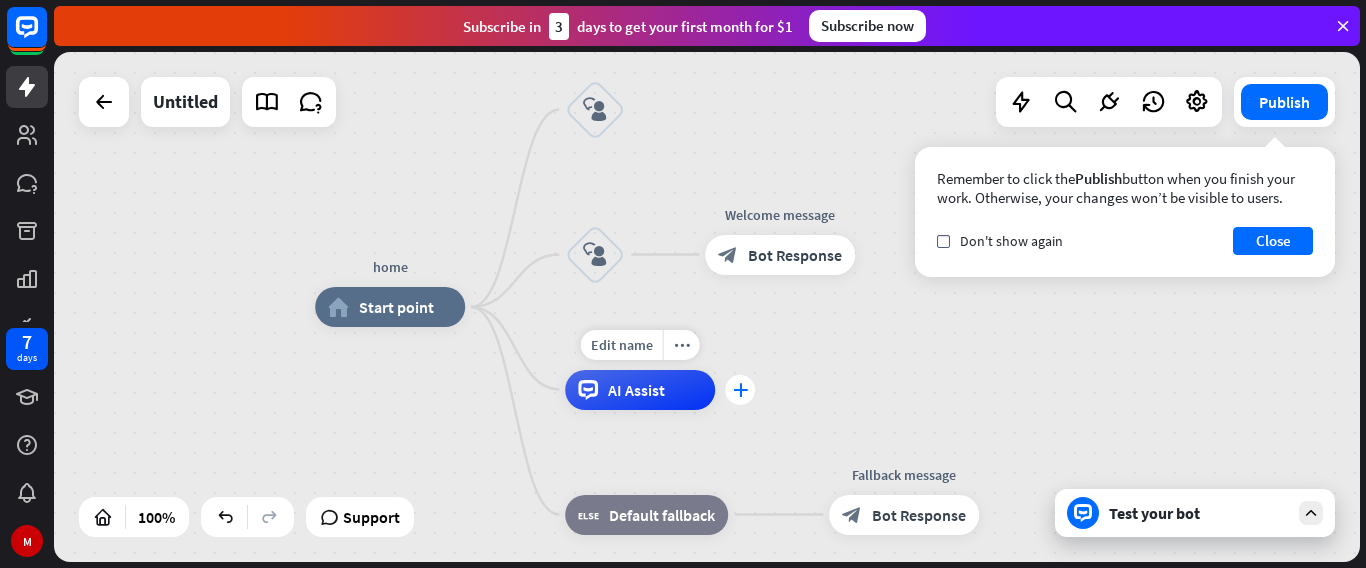click on "plus" at bounding box center (740, 390) 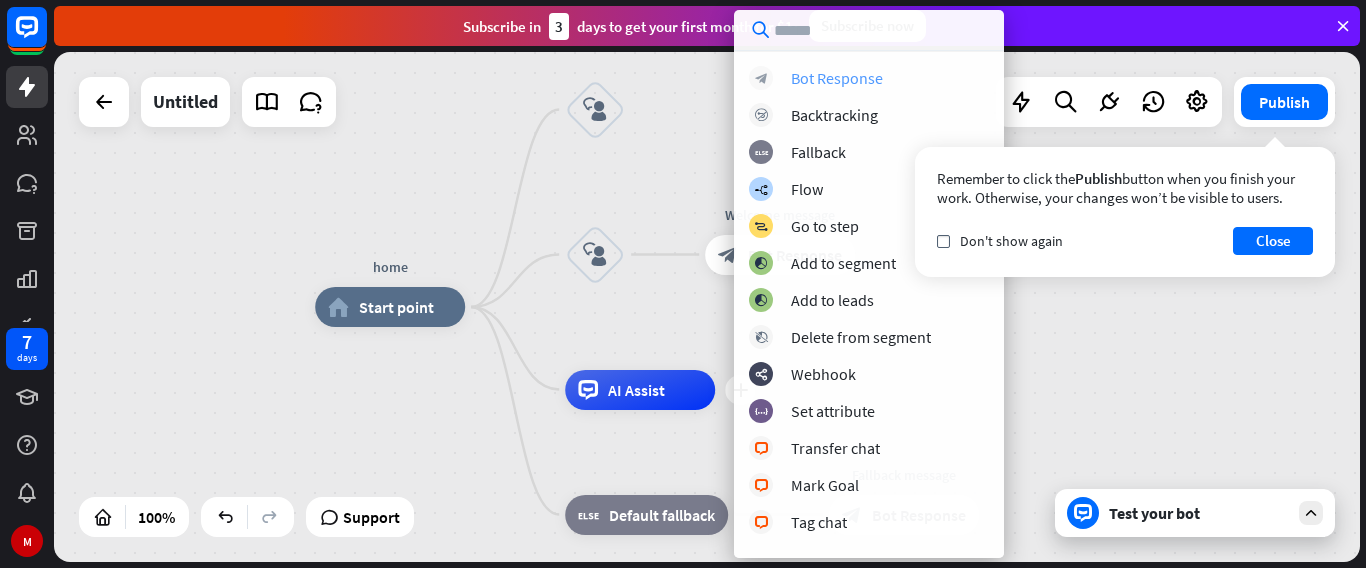 click on "Bot Response" at bounding box center (837, 78) 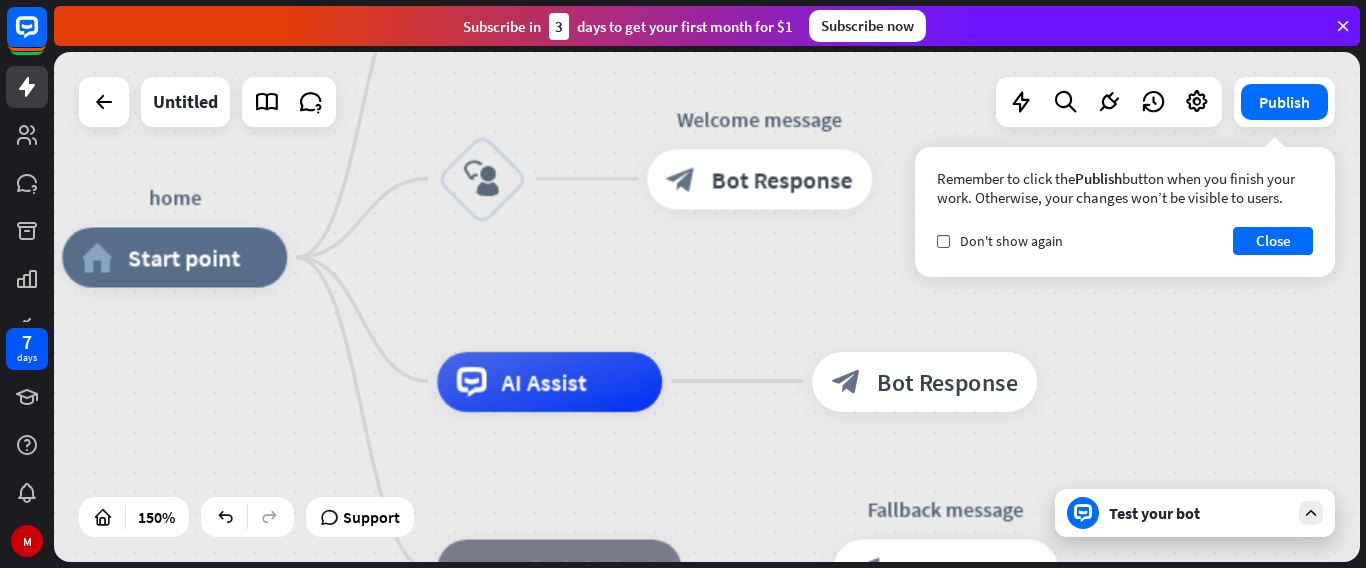 click on "Test your bot" at bounding box center (1199, 513) 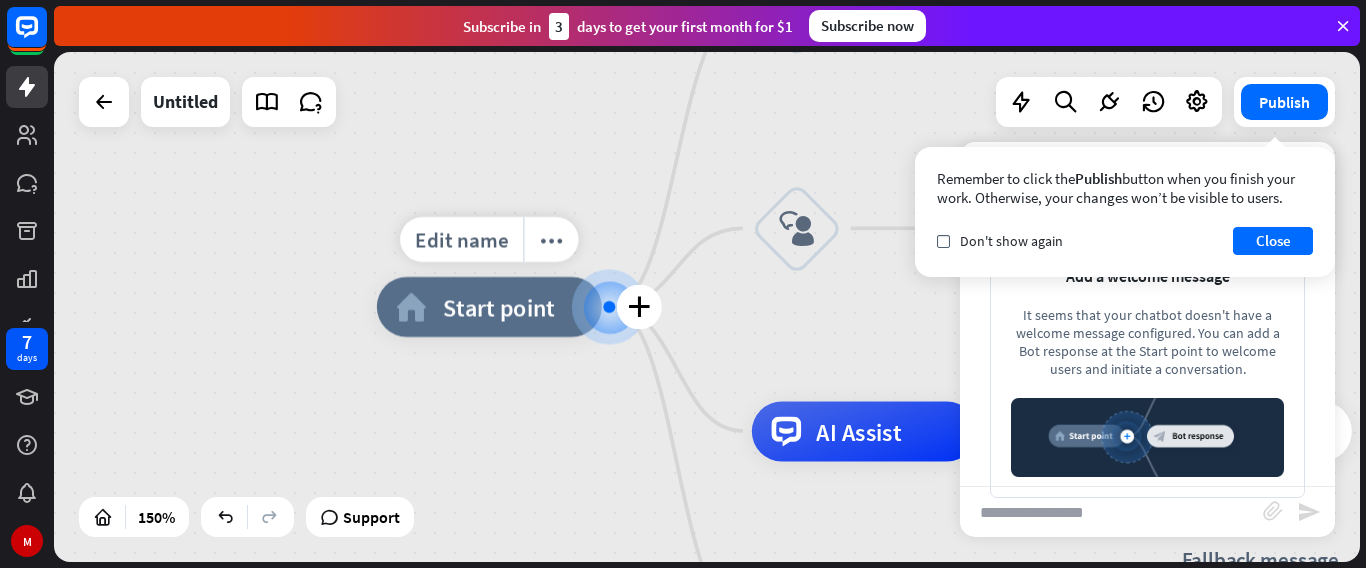 click at bounding box center (609, 306) 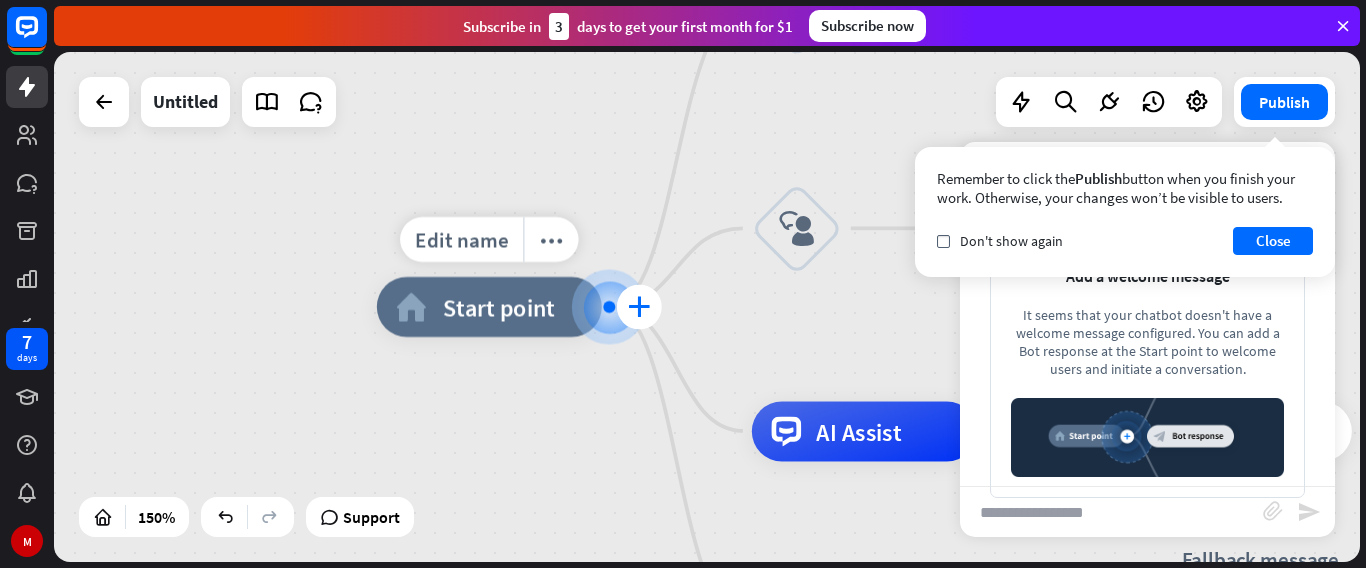 click on "plus" at bounding box center [639, 307] 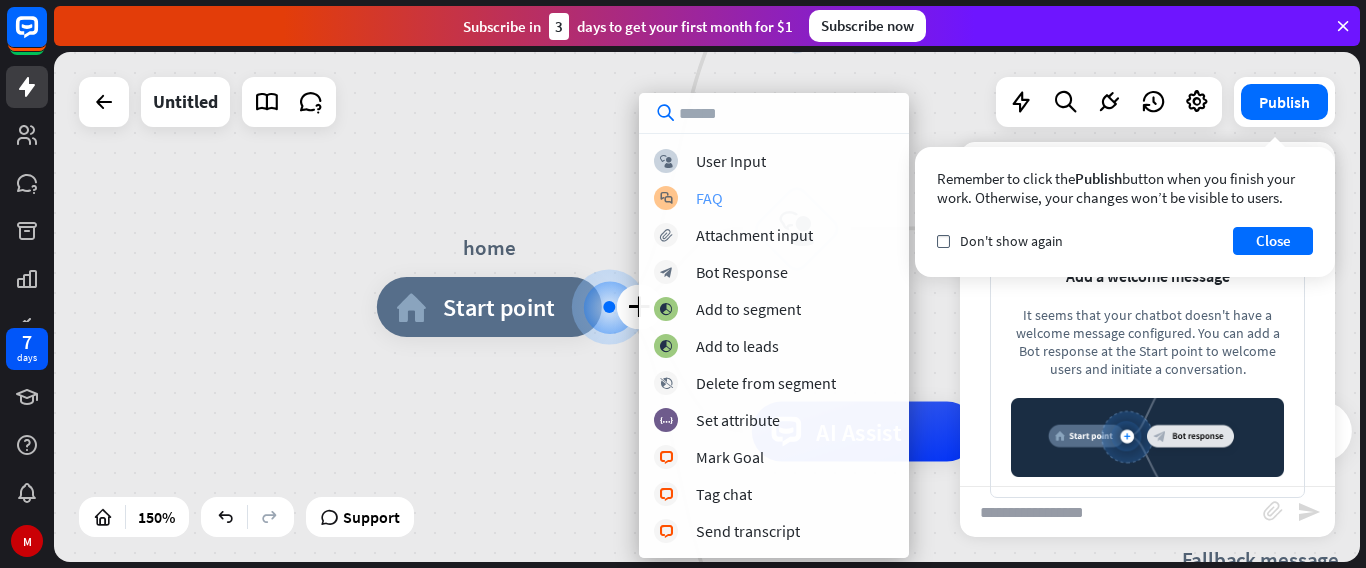 click on "block_faq
FAQ" at bounding box center [774, 198] 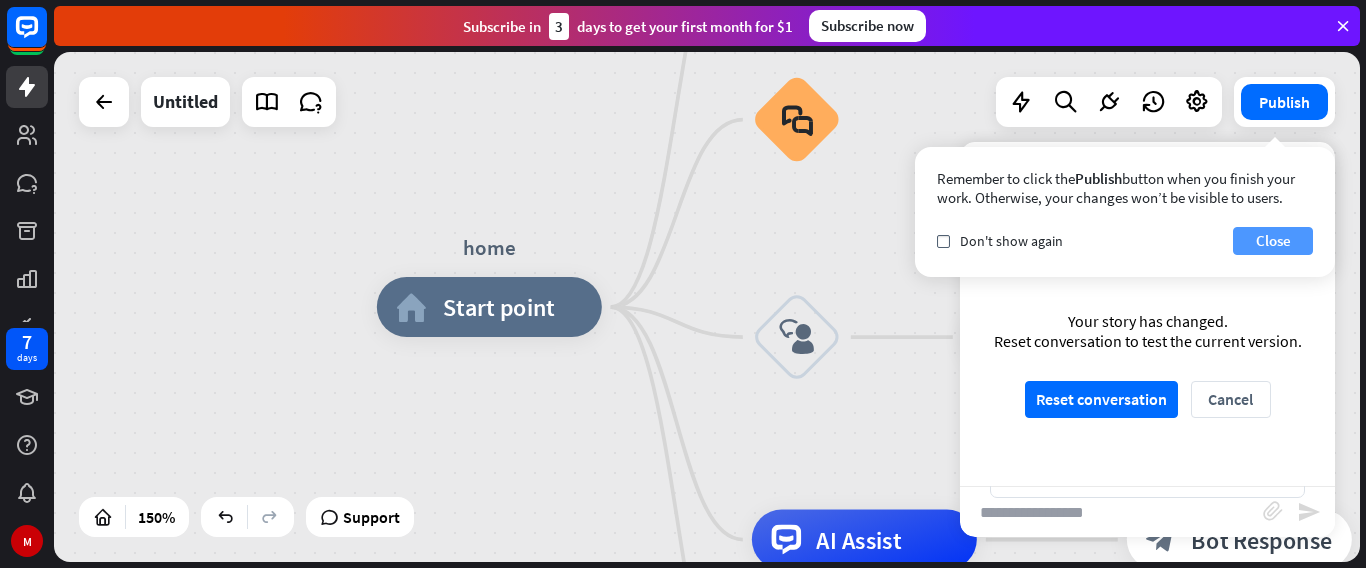 click on "Close" at bounding box center (1273, 241) 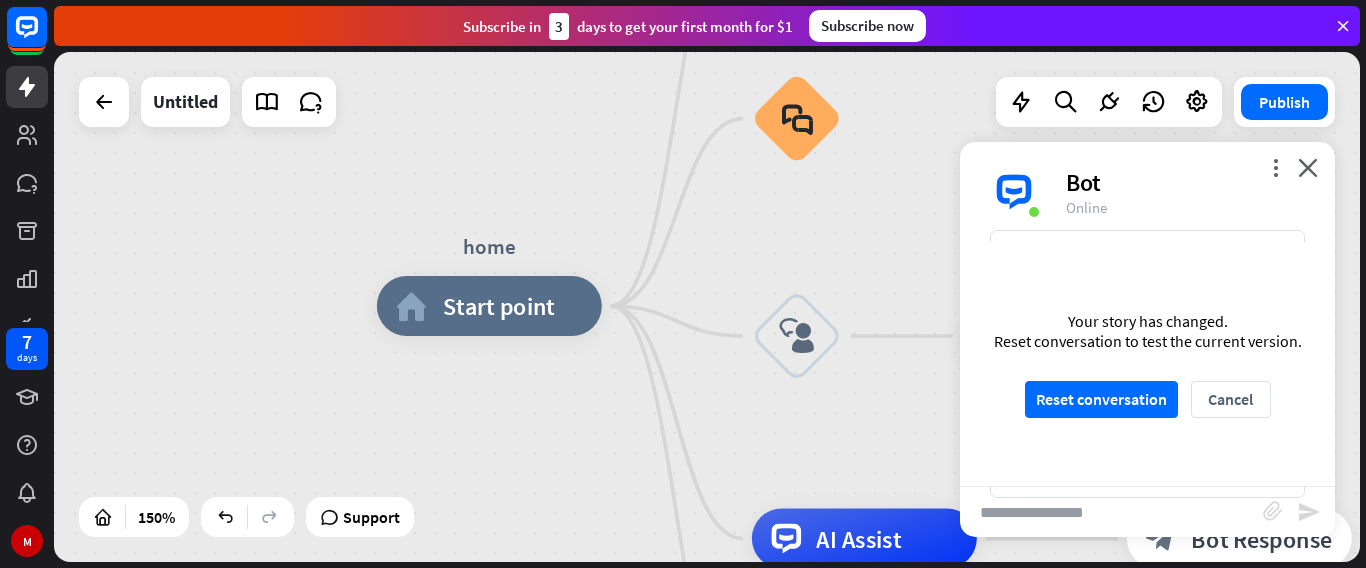 click on "home   home_2   Start point                   block_user_input                   block_faq                   block_user_input                 Welcome message   block_bot_response   Bot Response                     AI Assist                   block_bot_response   Bot Response                   block_fallback   Default fallback                 Fallback message   block_bot_response   Bot Response
Untitled
Publish
150%           Support                     close   Interactions   block_user_input   User Input block_bot_response   Bot Response block_fallback   Fallback filter   Filter block_attachment   Attachment input builder_tree   Flow Actions   block_goto   Go to step block_faq   FAQ block_add_to_segment   Add to leads block_add_to_segment   Add to segment block_delete_from_segment   Delete from segment webhooks   Webhook block_set_attribute   Set attribute block_ab_testing   A/B Test" at bounding box center [707, 307] 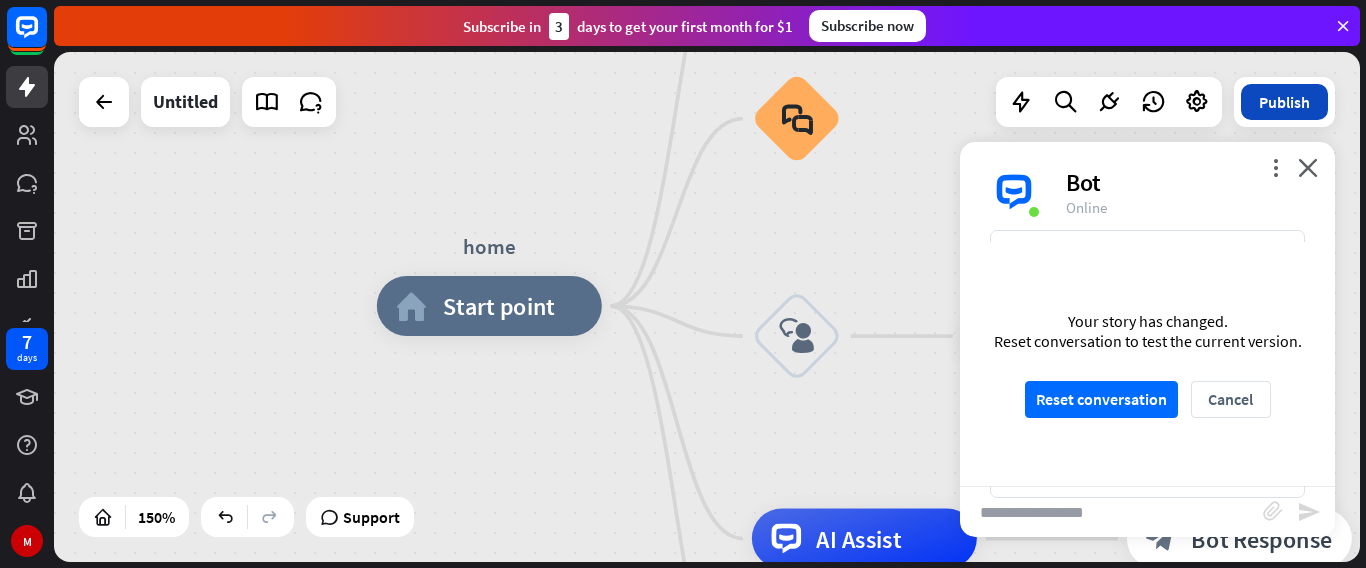 click on "Publish" at bounding box center (1284, 102) 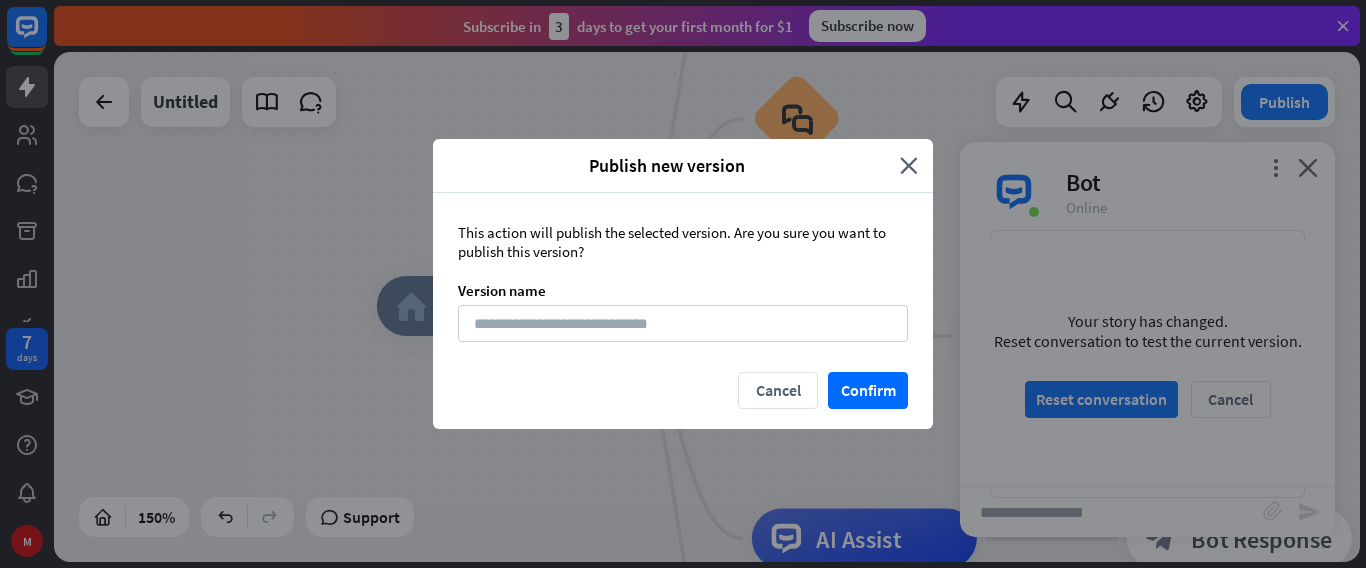 click on "This action will publish the selected version. Are you sure you want
to publish this version?
Version name" at bounding box center [683, 282] 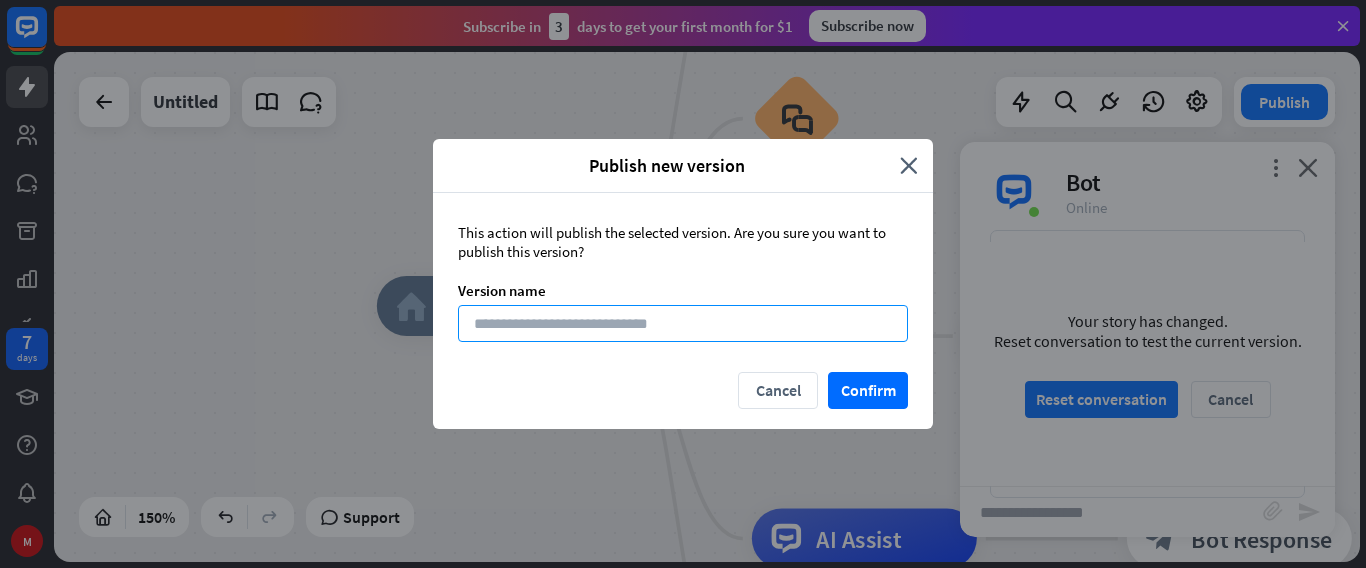 click at bounding box center [683, 323] 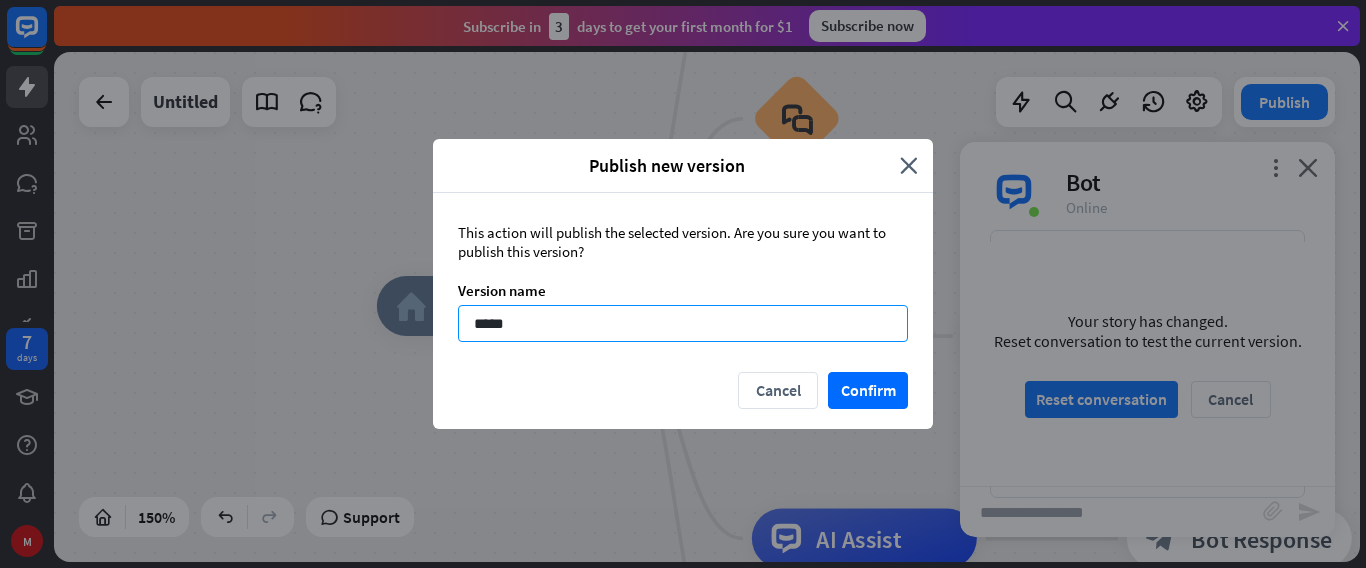 type on "******" 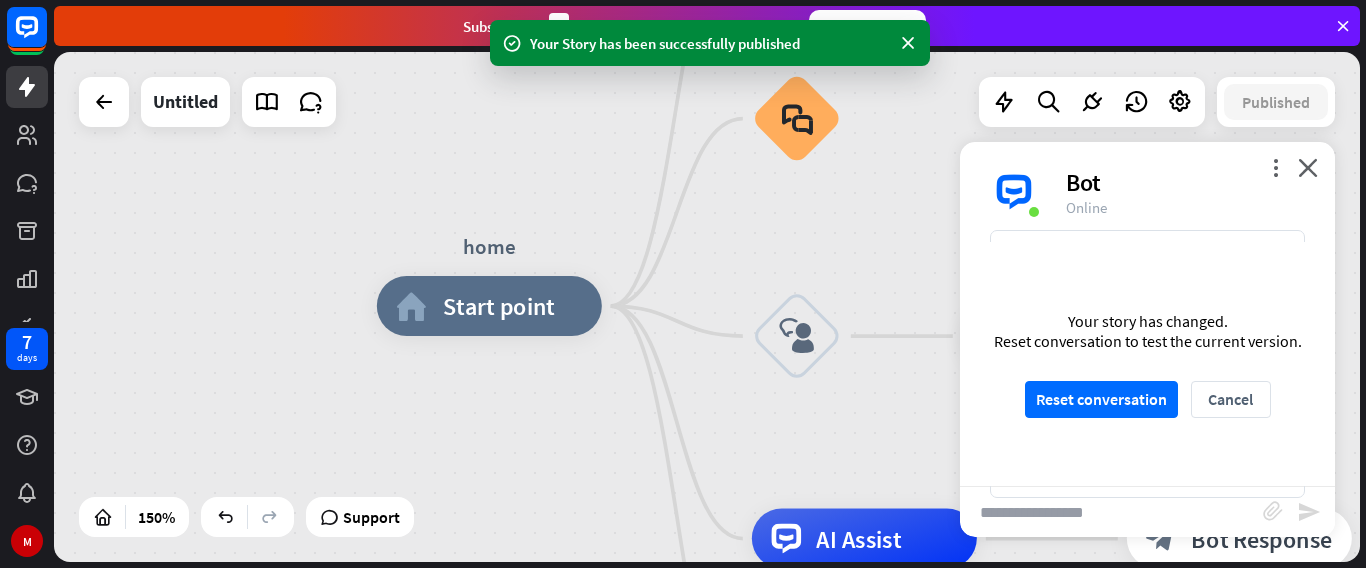 drag, startPoint x: 1315, startPoint y: 161, endPoint x: 1305, endPoint y: 223, distance: 62.801273 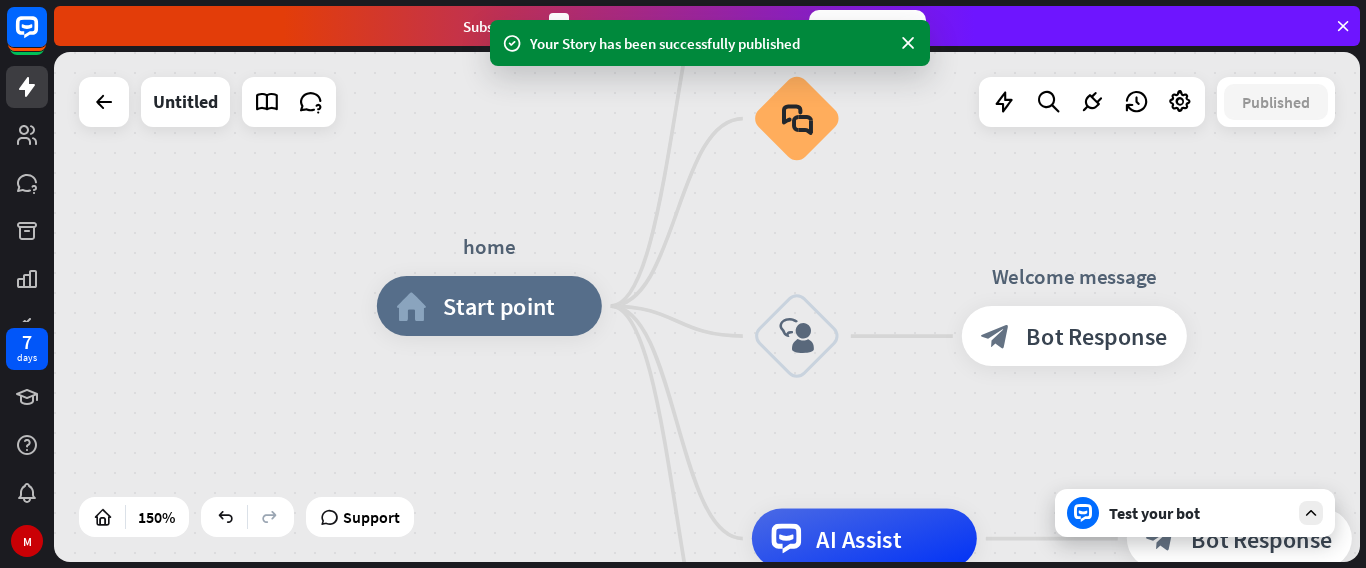 click on "Test your bot" at bounding box center (1195, 513) 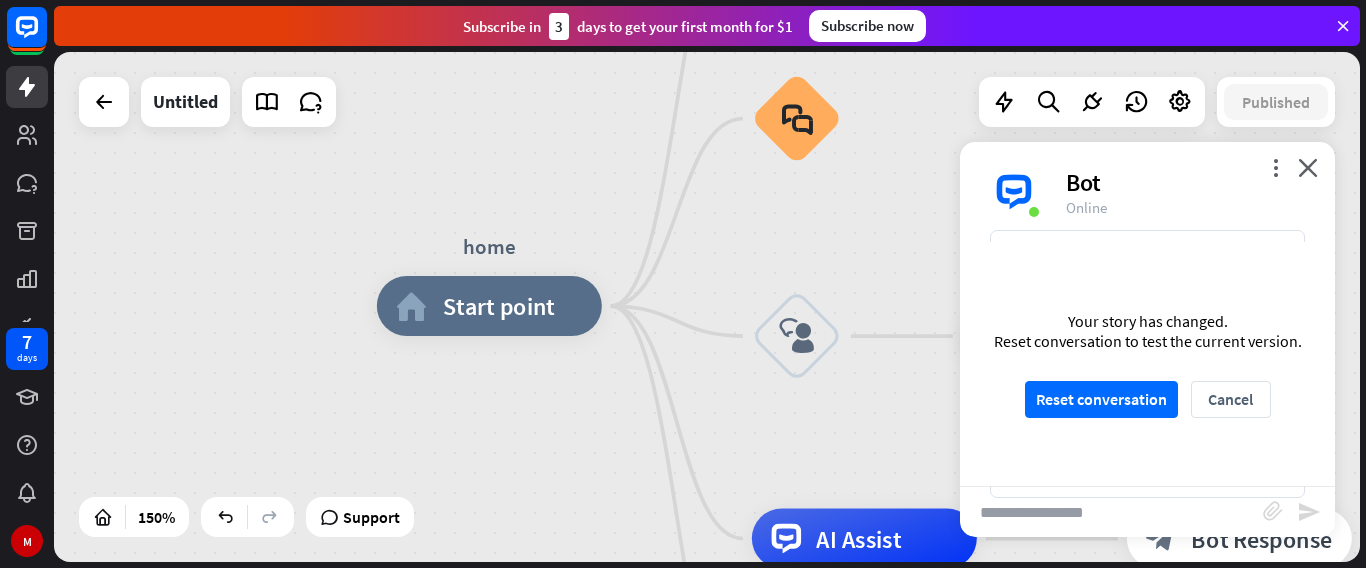 drag, startPoint x: 1081, startPoint y: 517, endPoint x: 1092, endPoint y: 507, distance: 14.866069 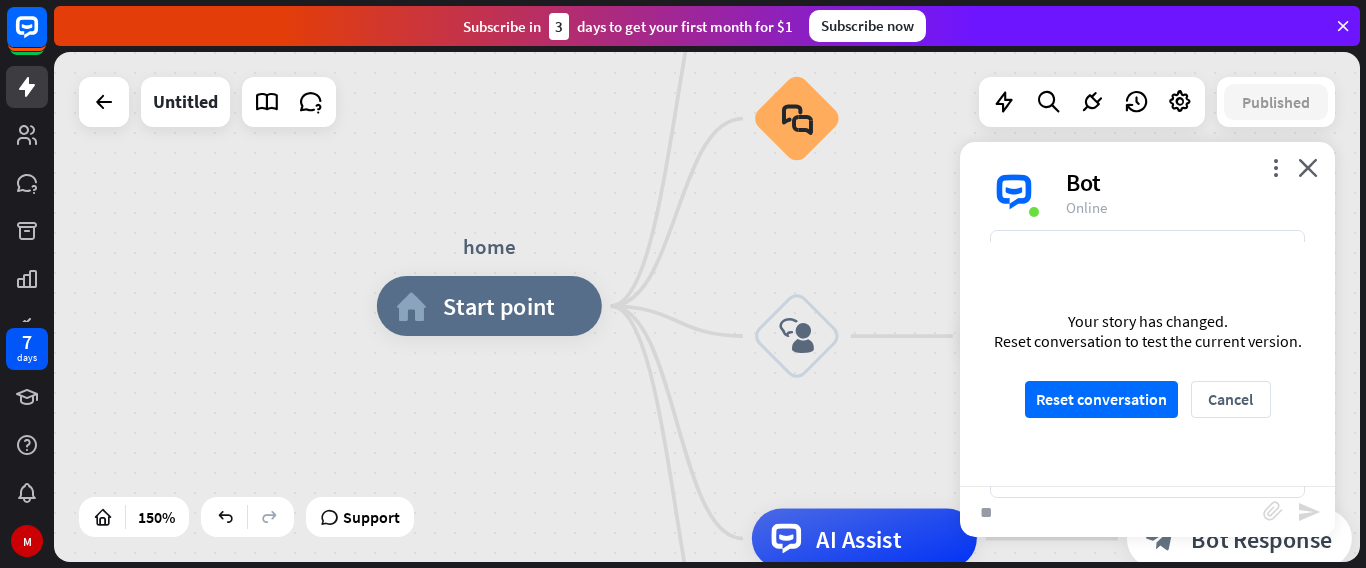 type on "**" 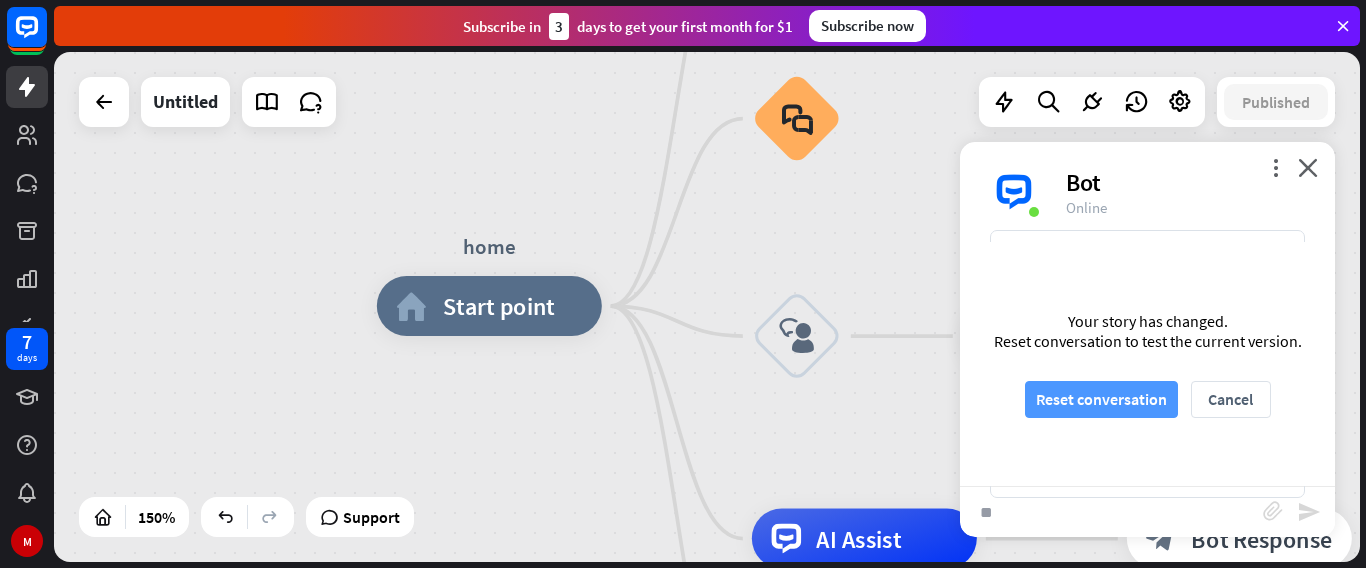 click on "Reset conversation" at bounding box center (1101, 399) 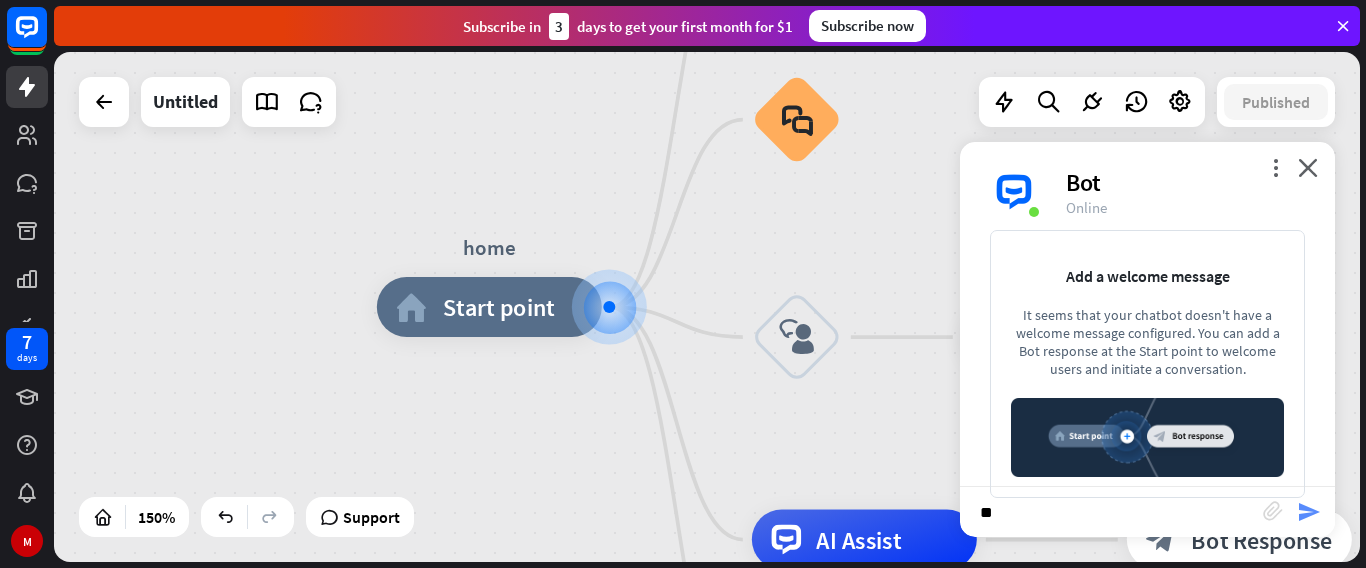 click on "send" at bounding box center (1309, 512) 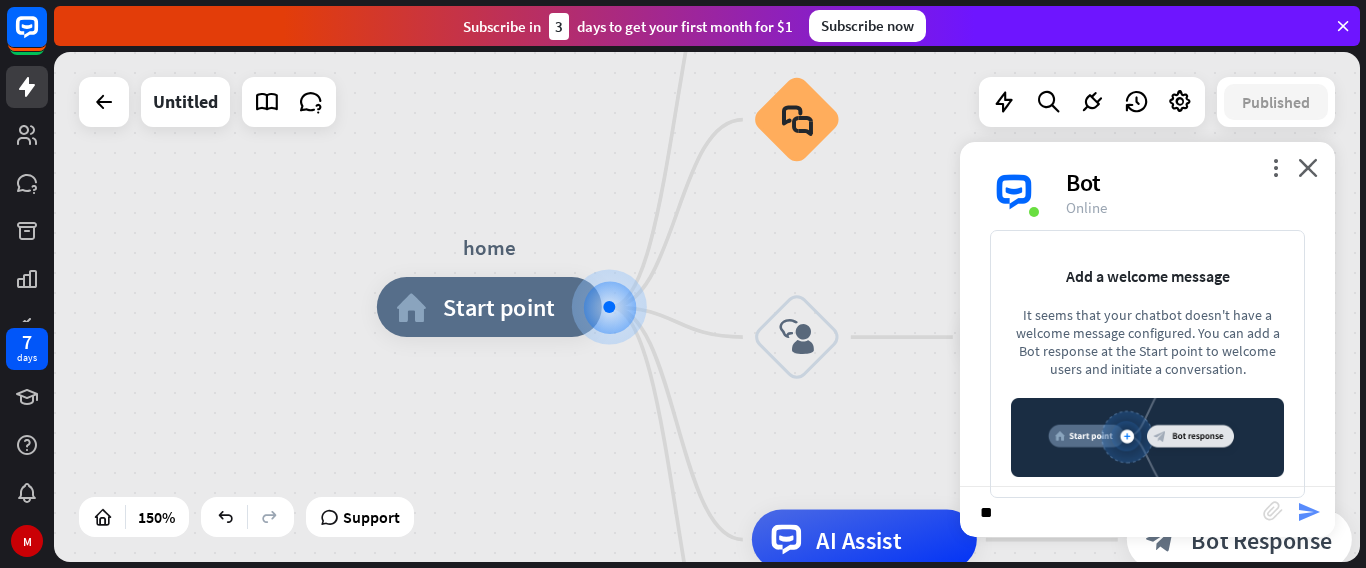 type 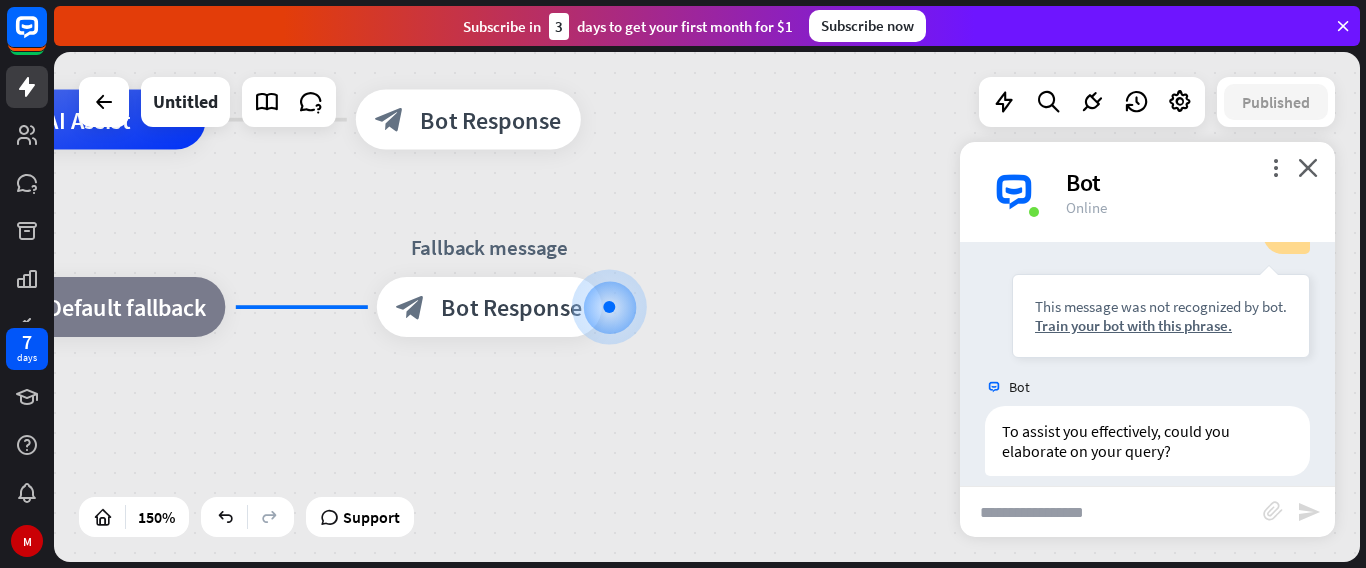 scroll, scrollTop: 116, scrollLeft: 0, axis: vertical 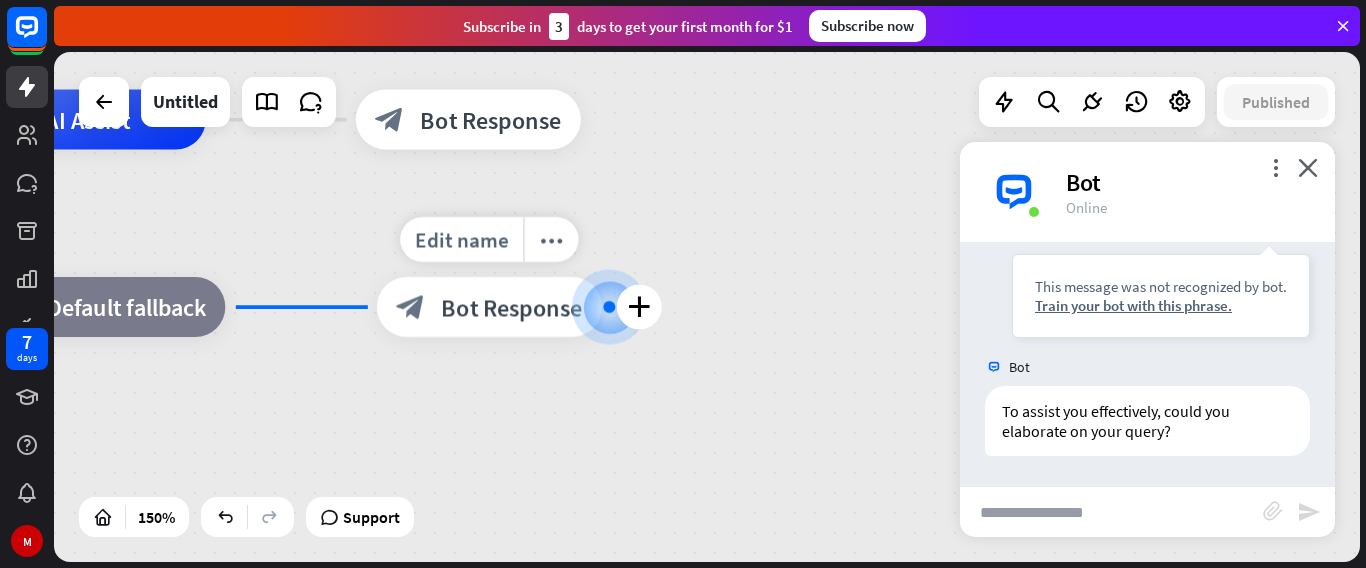 click at bounding box center [609, 306] 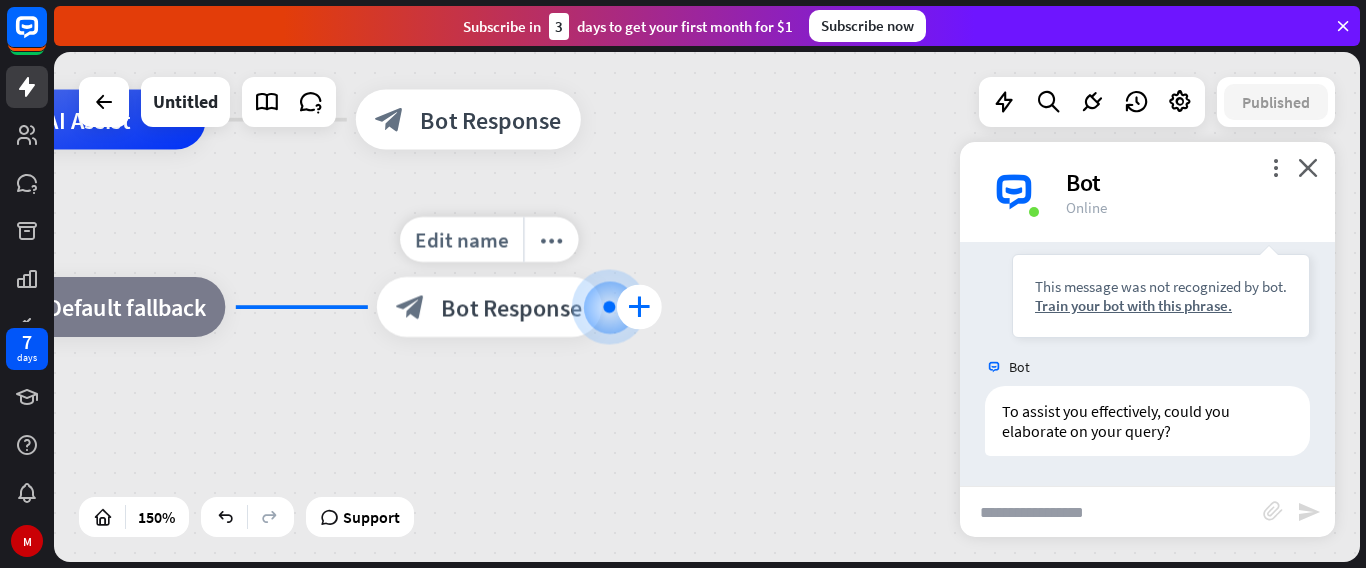 click on "plus" at bounding box center [639, 307] 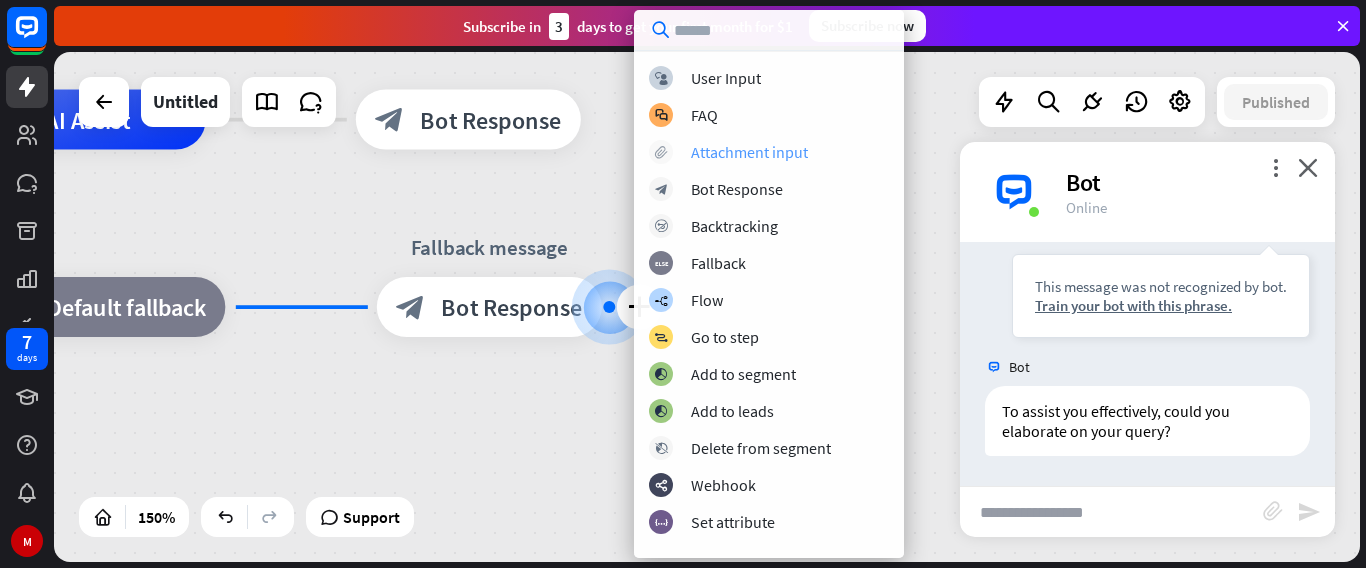 click on "Attachment input" at bounding box center [749, 152] 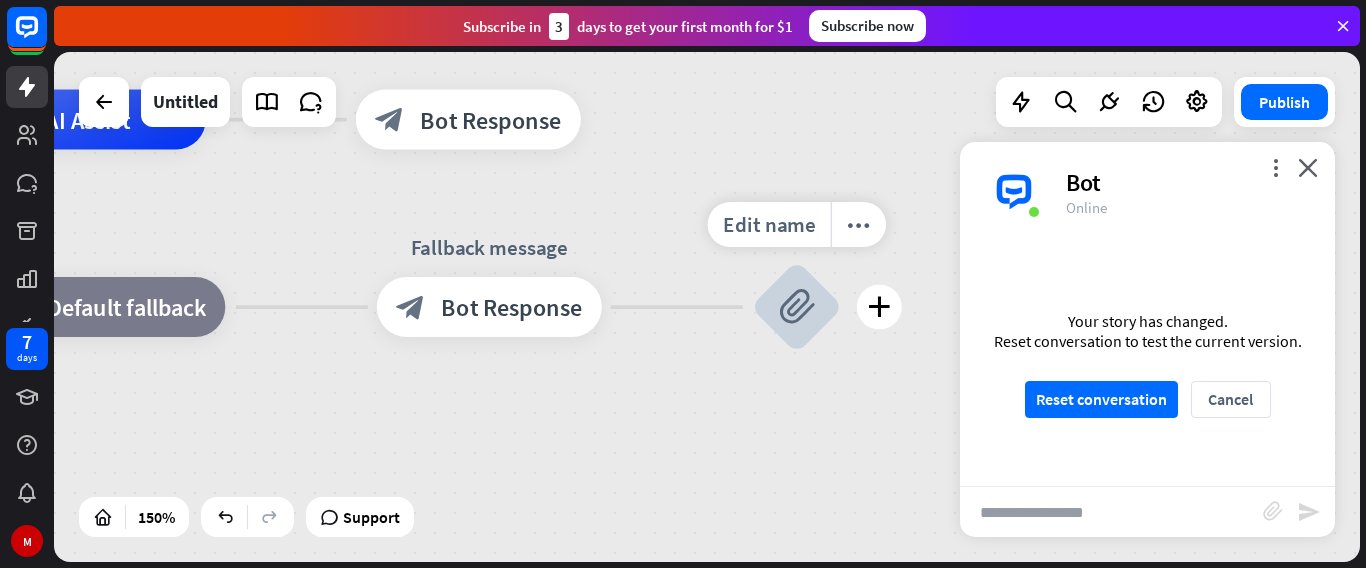 click on "block_attachment" at bounding box center [797, 307] 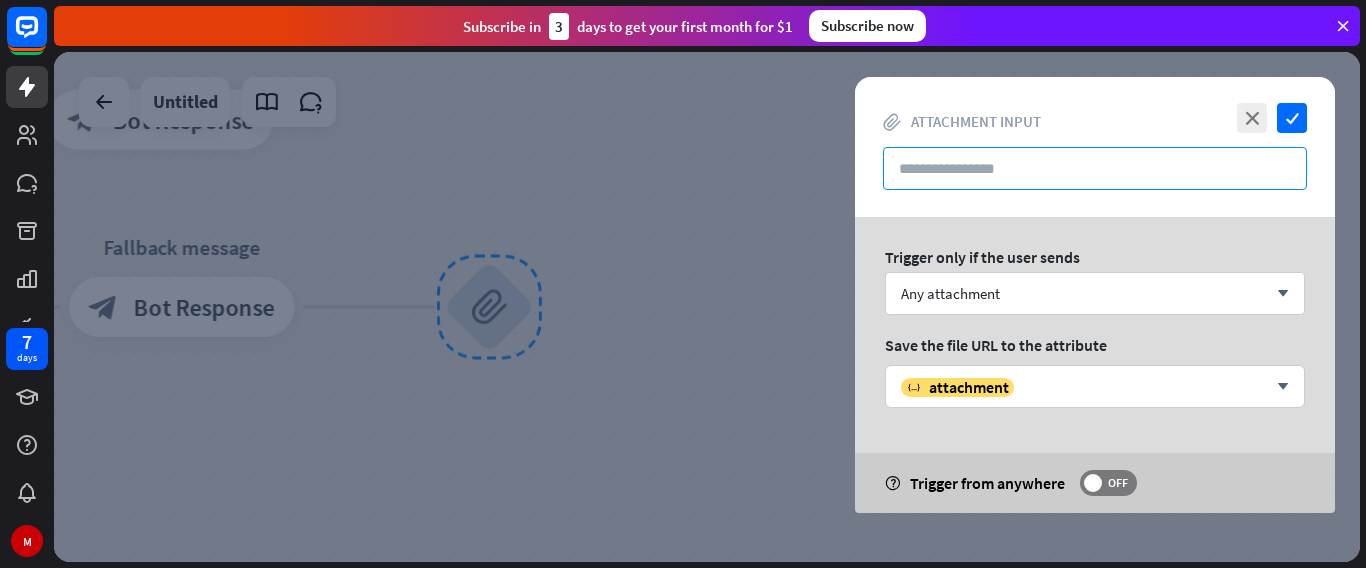 paste on "**********" 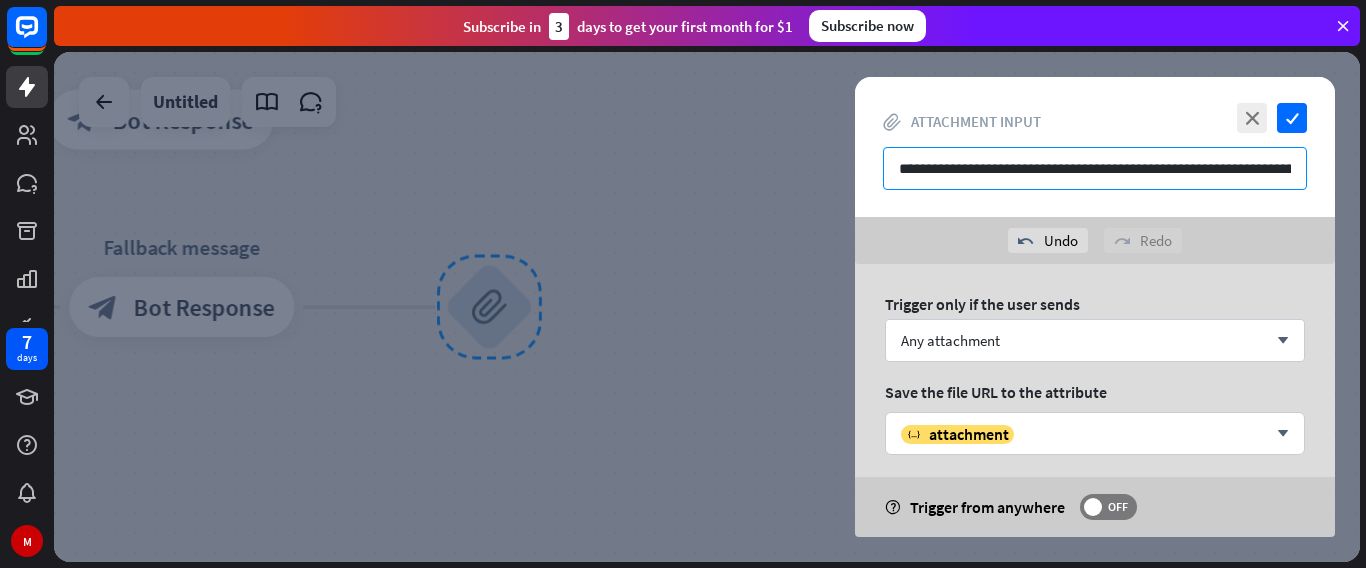 scroll, scrollTop: 0, scrollLeft: 402, axis: horizontal 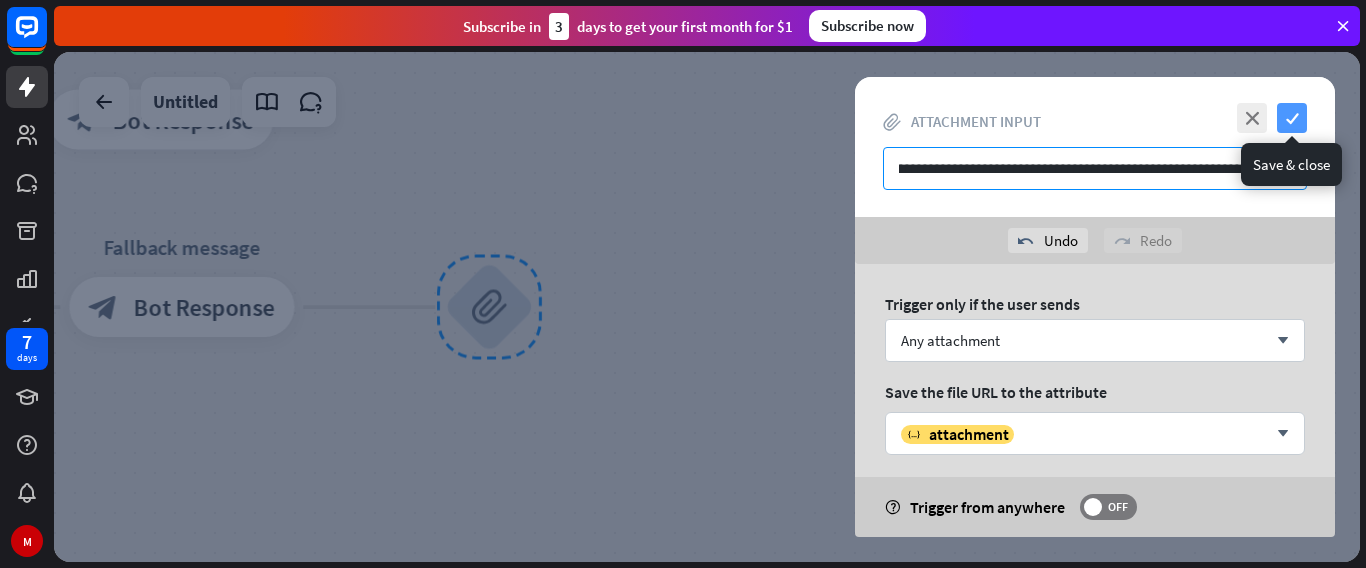 type on "**********" 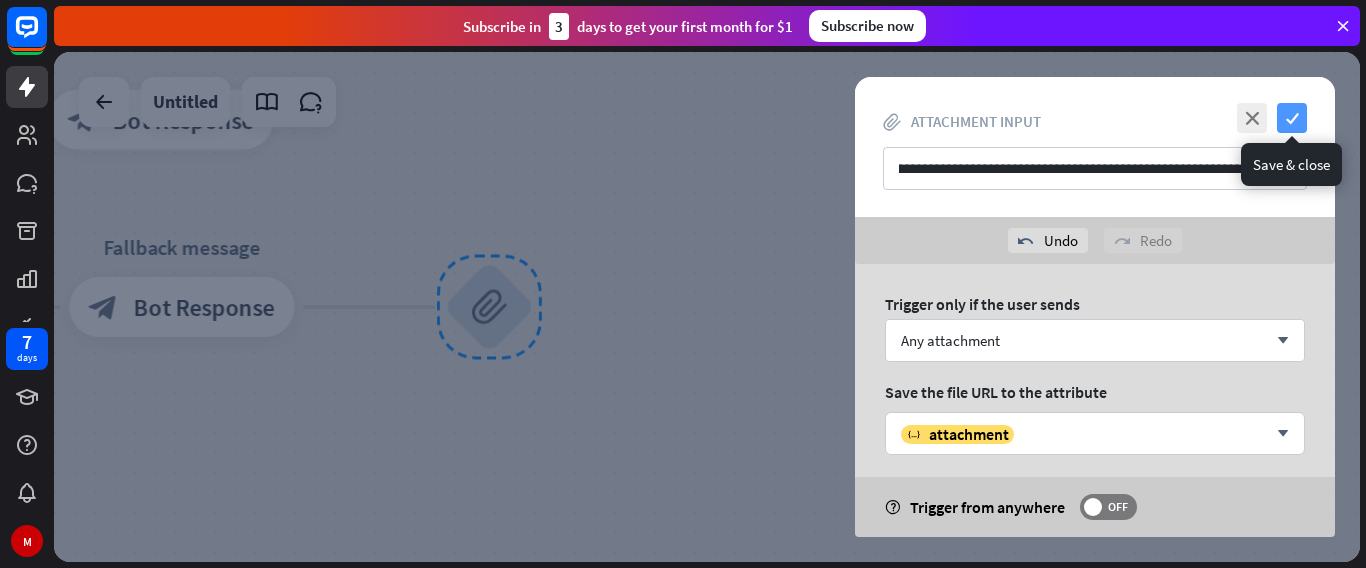 scroll, scrollTop: 0, scrollLeft: 0, axis: both 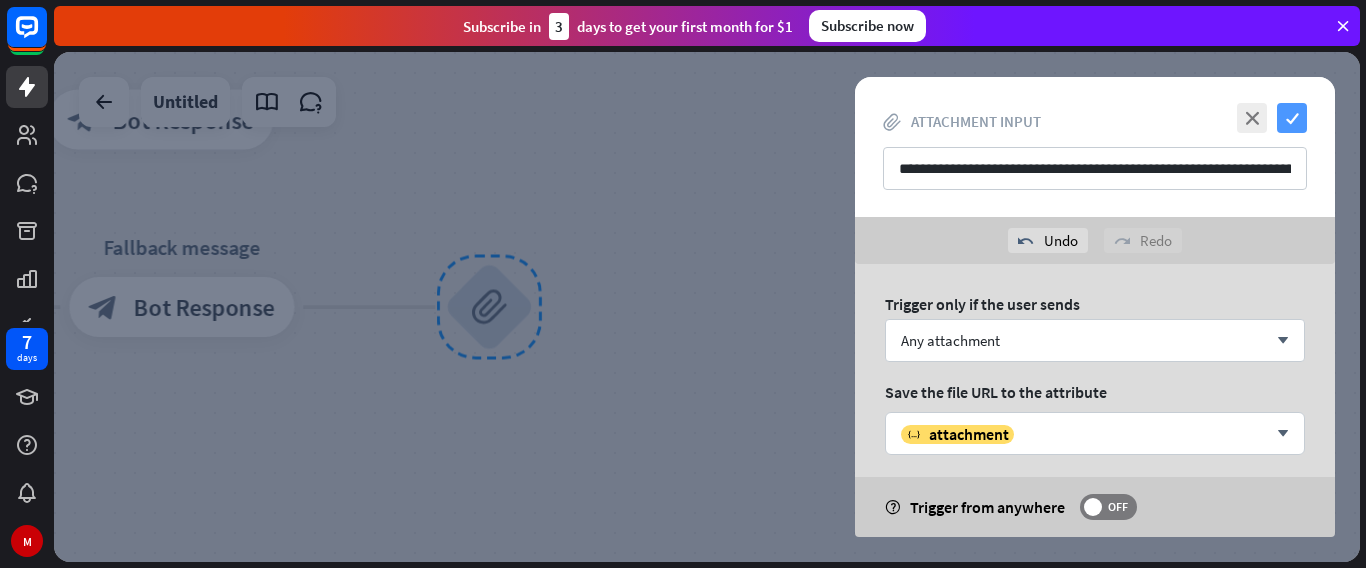 click on "check" at bounding box center [1292, 118] 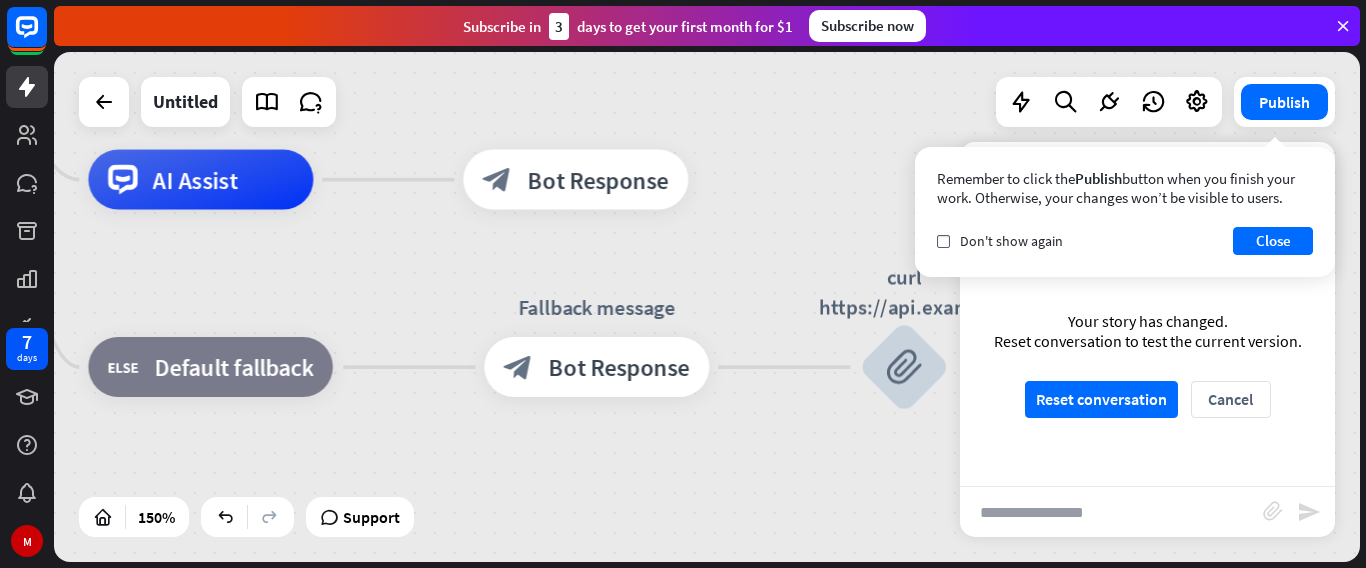drag, startPoint x: 193, startPoint y: 417, endPoint x: 541, endPoint y: 450, distance: 349.56116 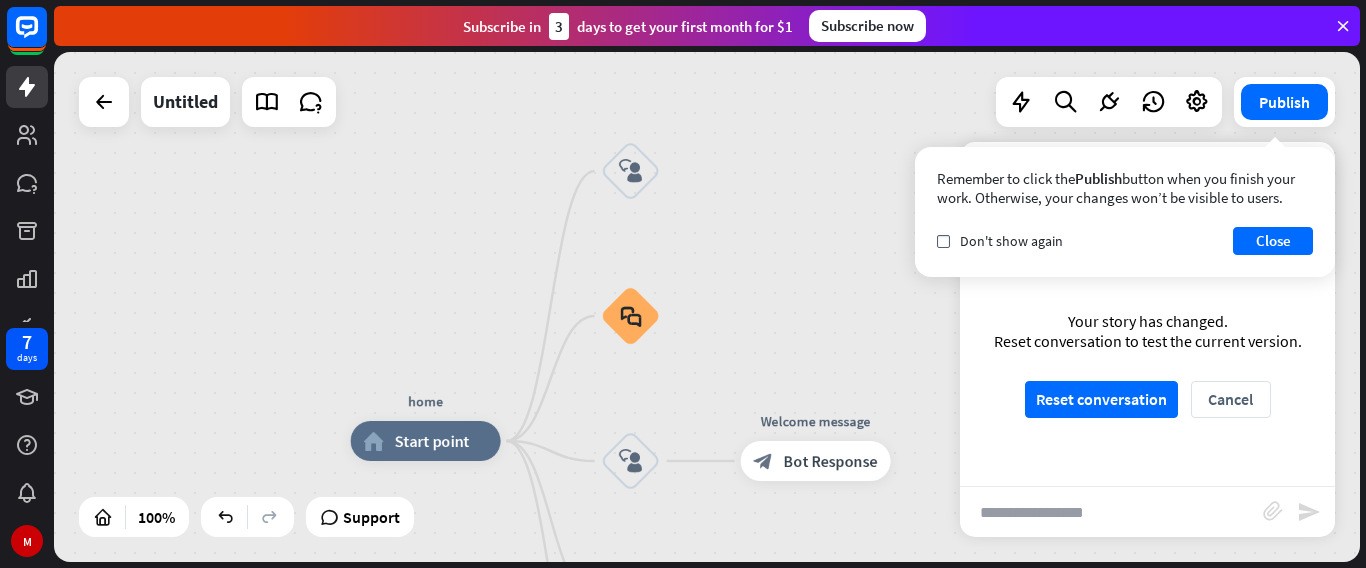 drag, startPoint x: 425, startPoint y: 338, endPoint x: 728, endPoint y: 625, distance: 417.34637 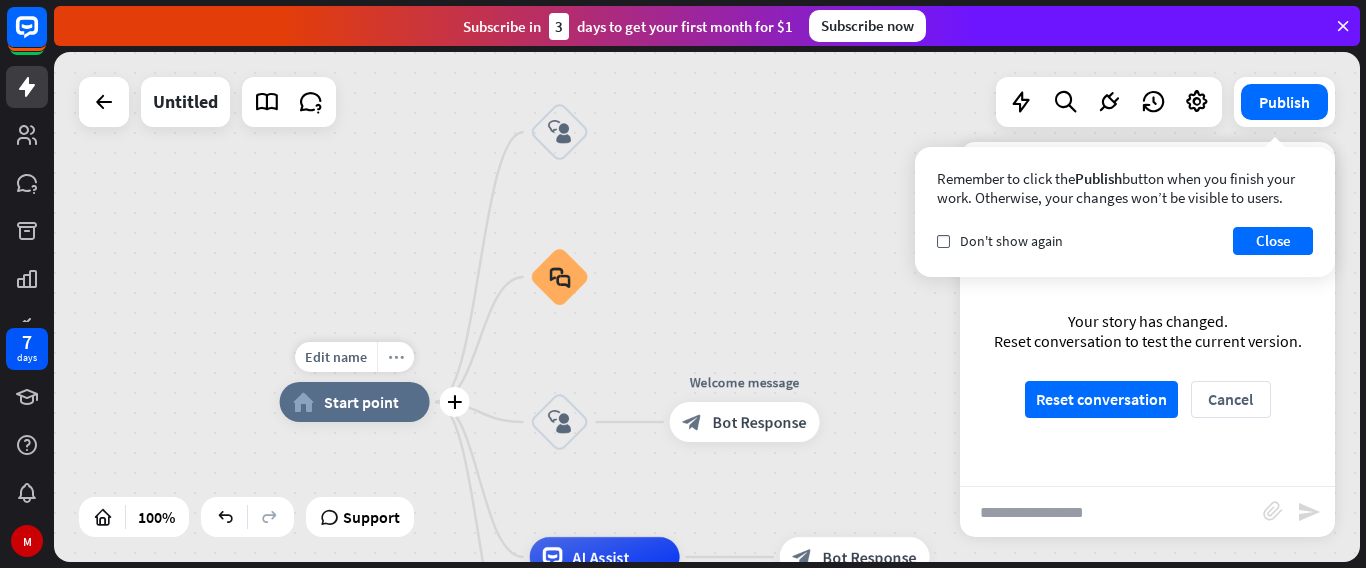 click on "more_horiz" at bounding box center (395, 357) 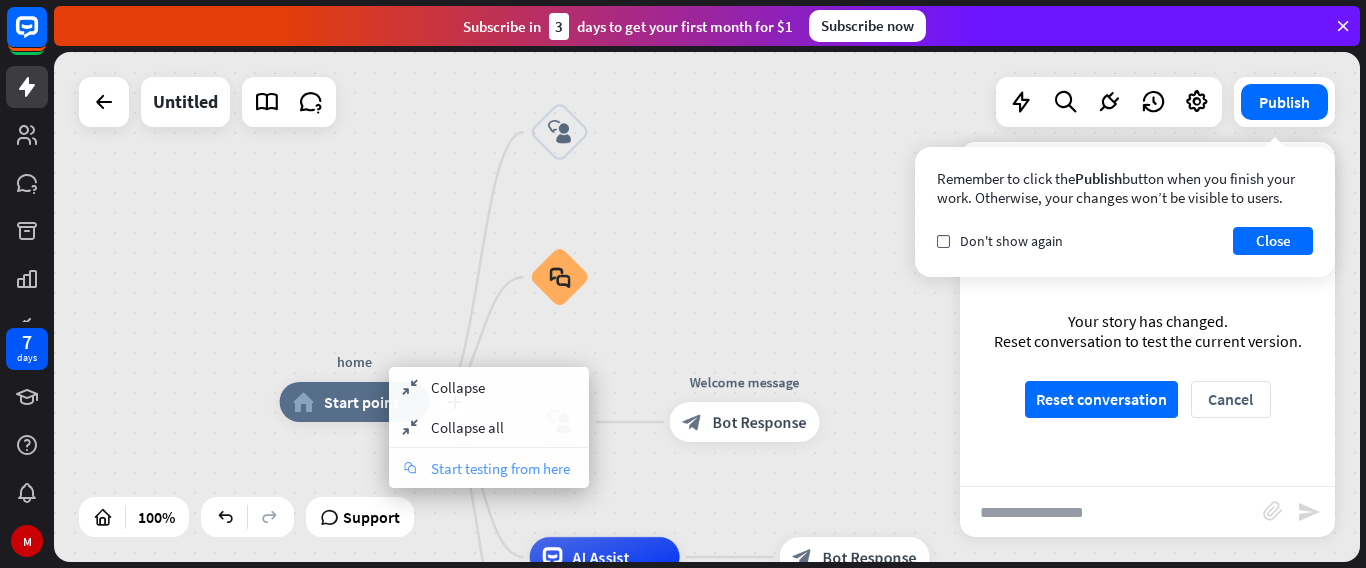 click on "Start testing from here" at bounding box center [500, 468] 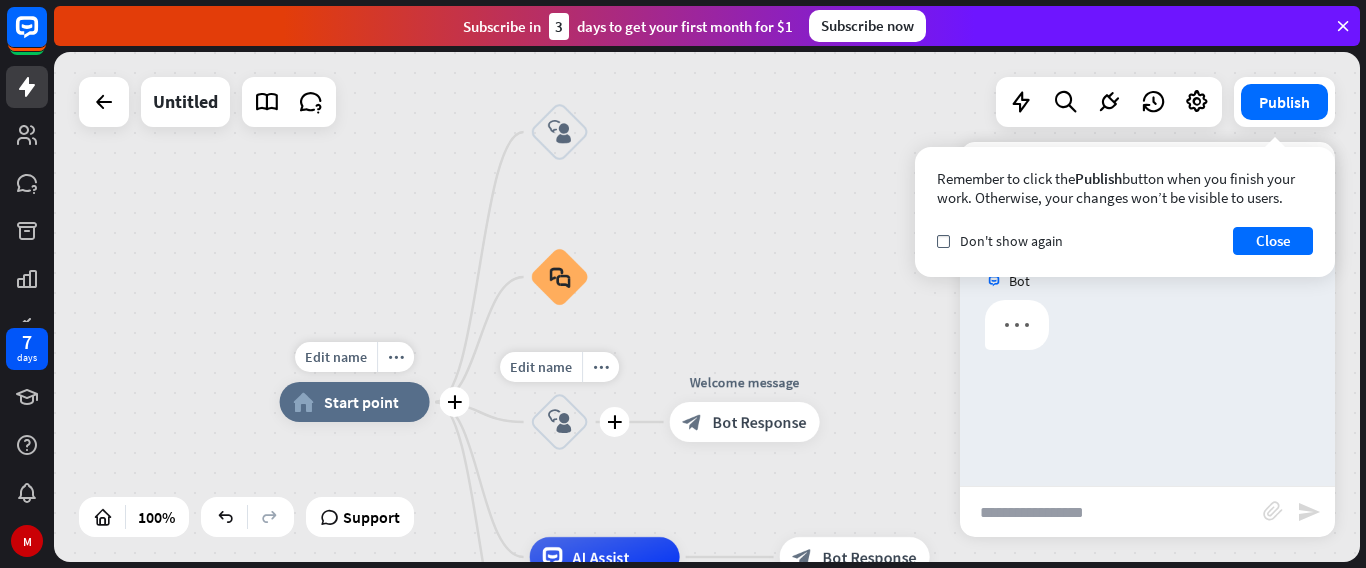 scroll, scrollTop: 0, scrollLeft: 0, axis: both 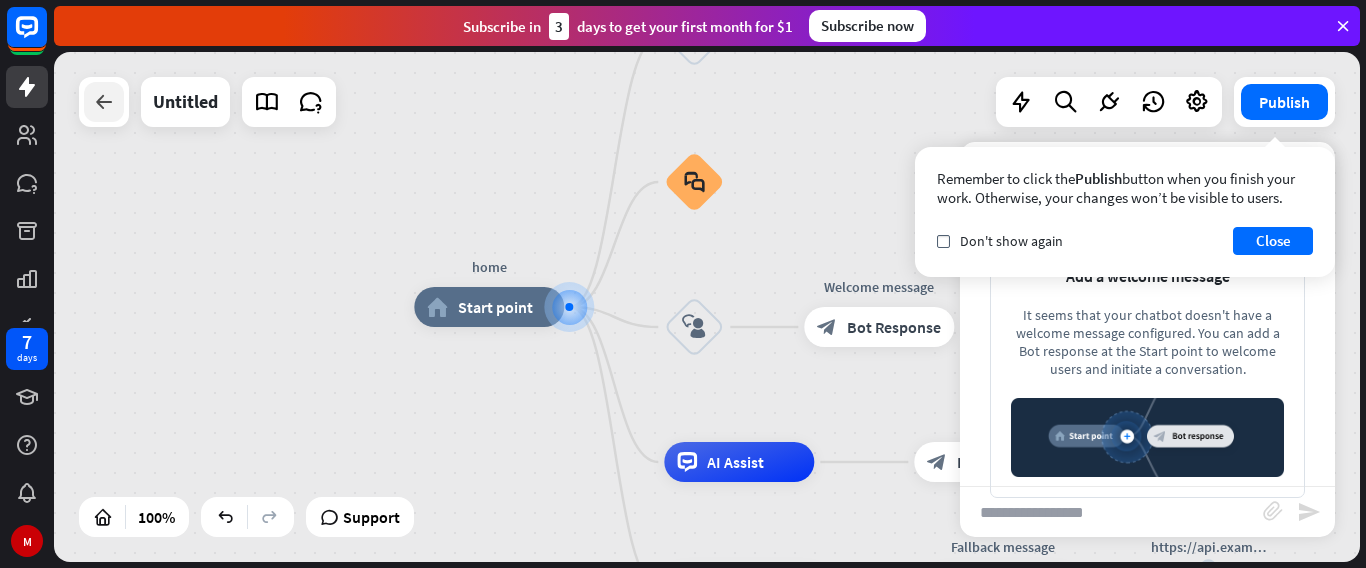 click at bounding box center [104, 102] 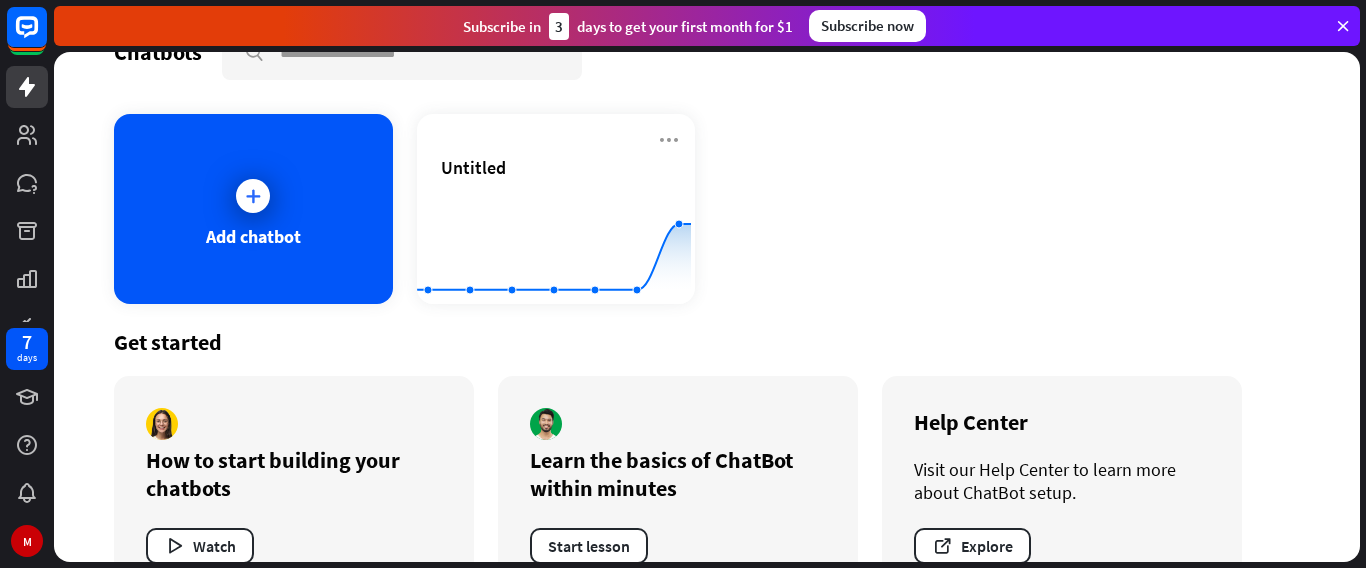 scroll, scrollTop: 110, scrollLeft: 0, axis: vertical 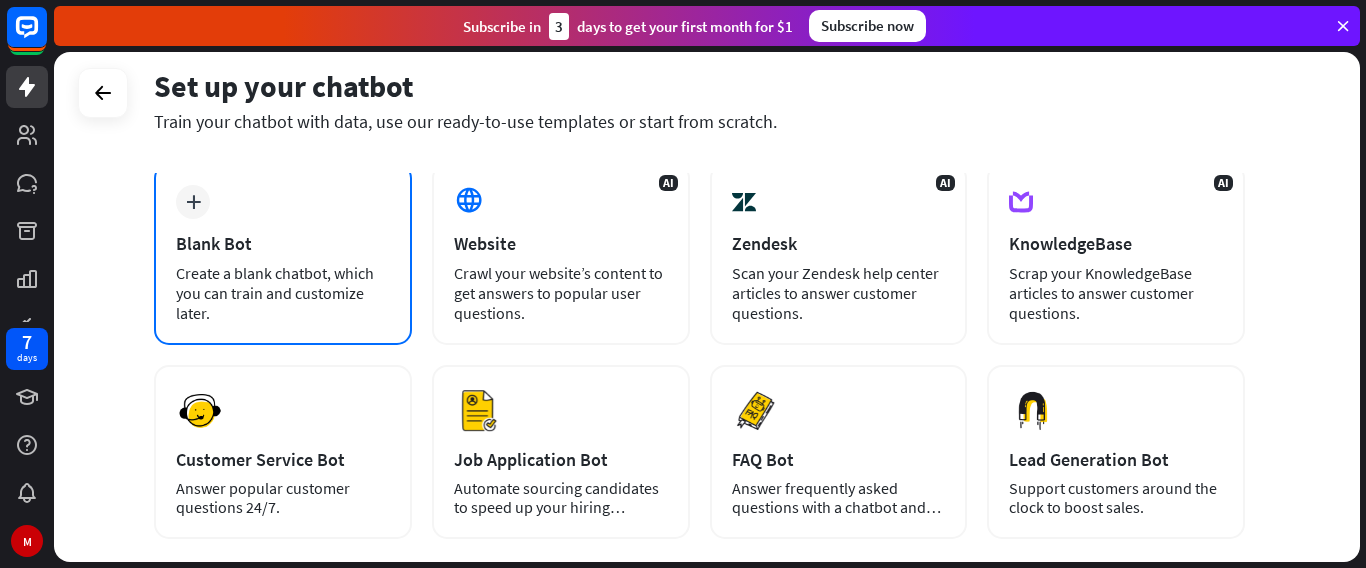 click on "plus   Blank Bot
Create a blank chatbot, which you can train and
customize later." at bounding box center (283, 254) 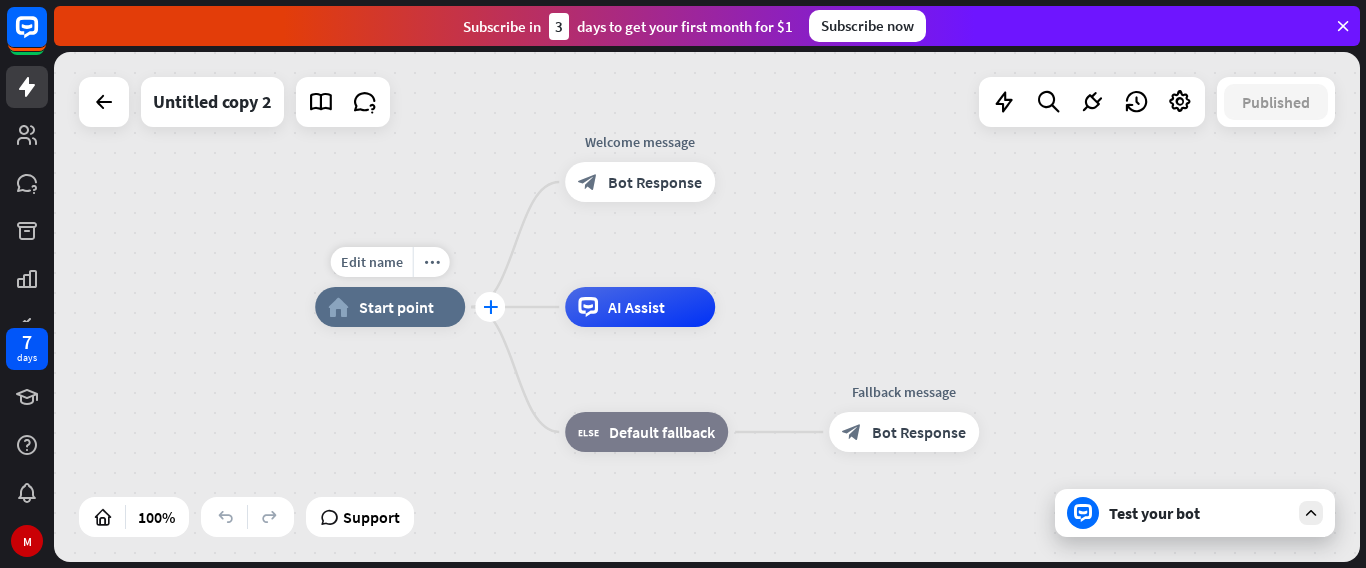 click on "plus" at bounding box center [490, 307] 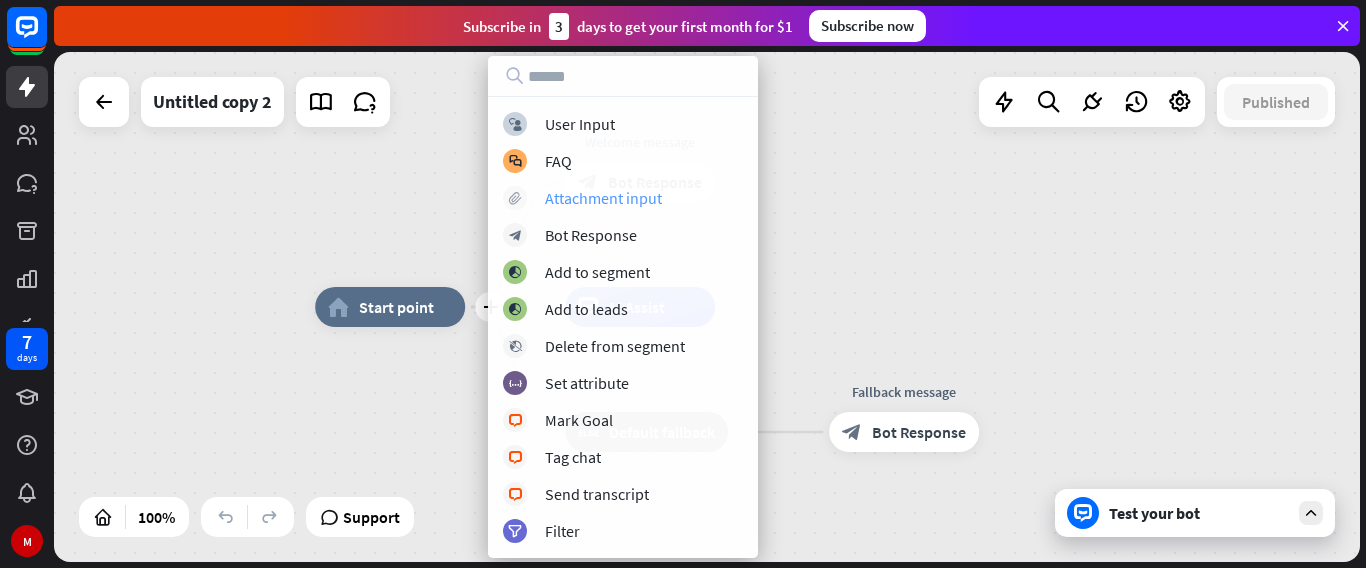 click on "Attachment input" at bounding box center [603, 198] 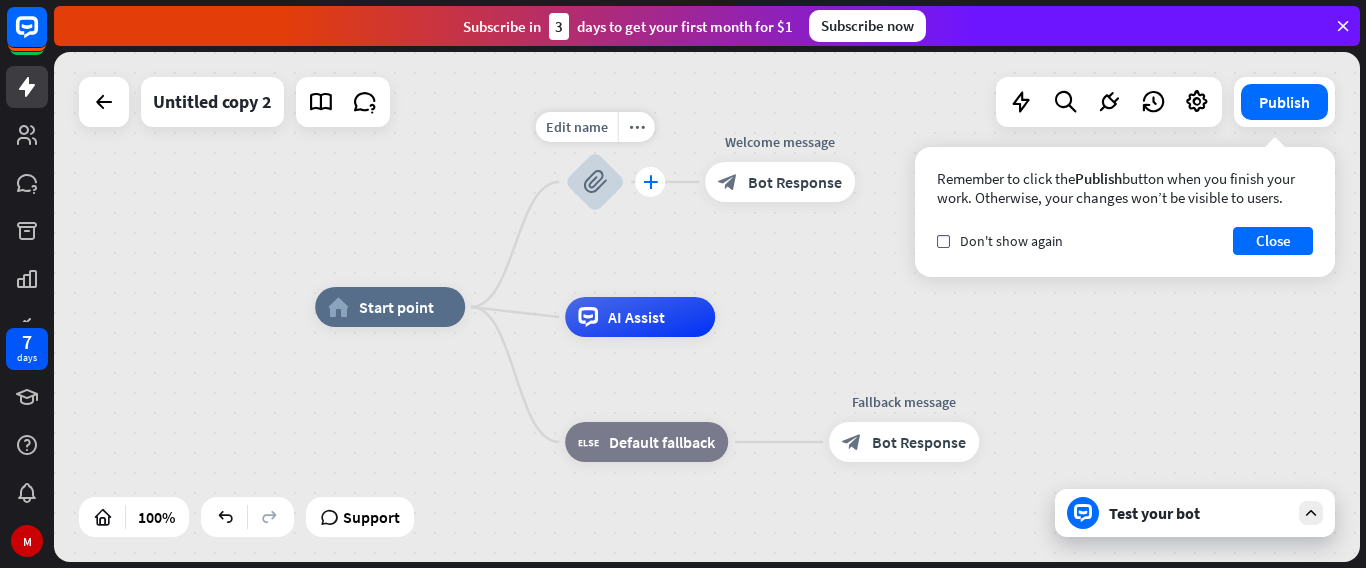 click on "plus" at bounding box center [650, 182] 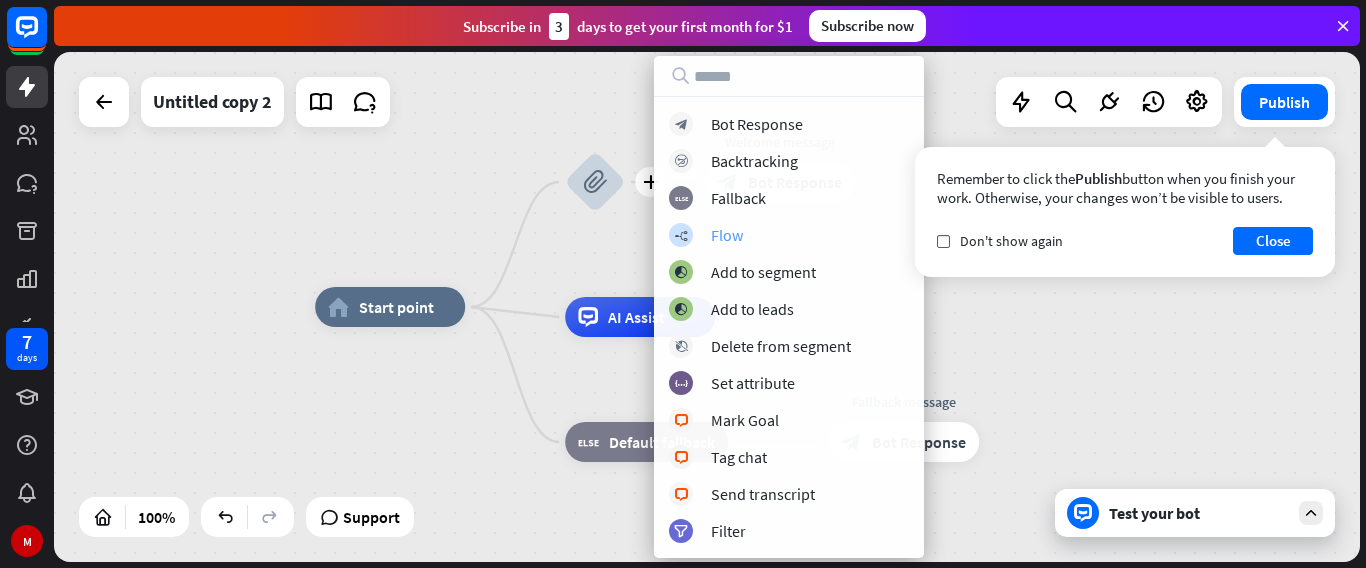 click on "Flow" at bounding box center (727, 235) 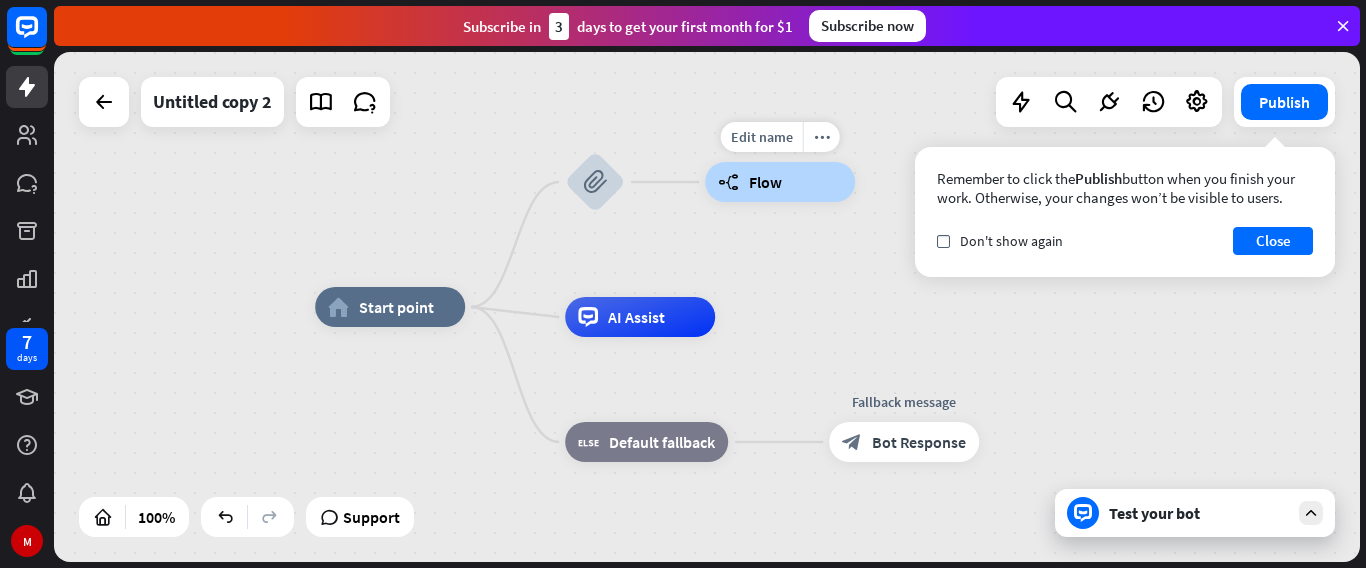 click on "Flow" at bounding box center [765, 182] 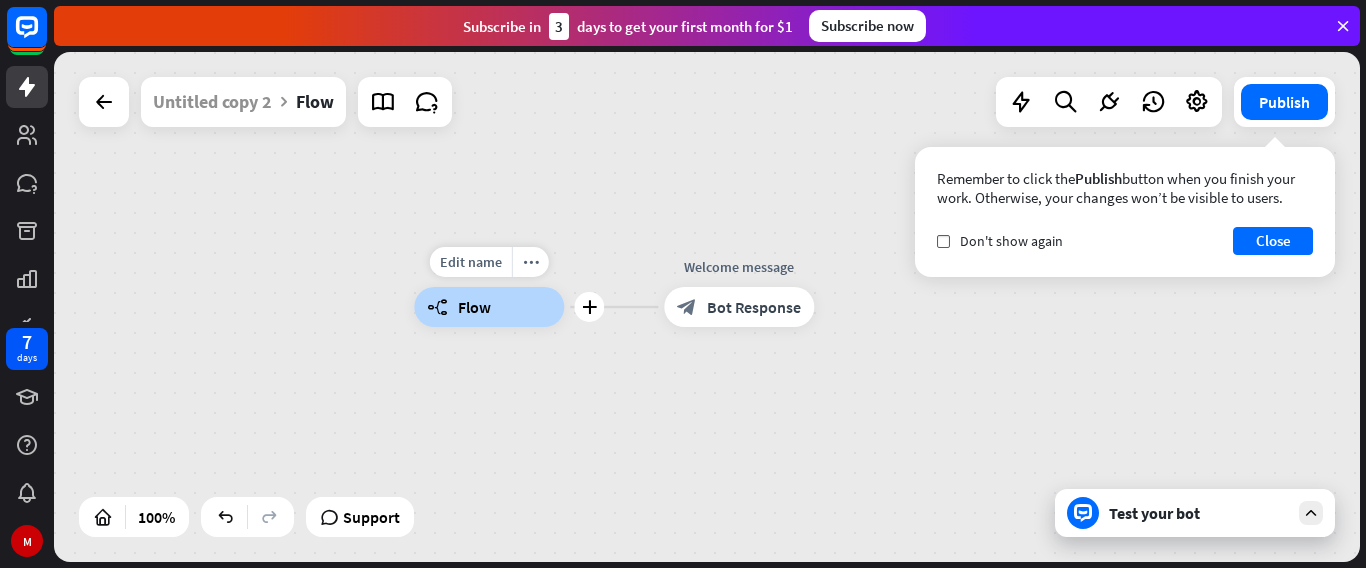 drag, startPoint x: 508, startPoint y: 301, endPoint x: 562, endPoint y: 302, distance: 54.00926 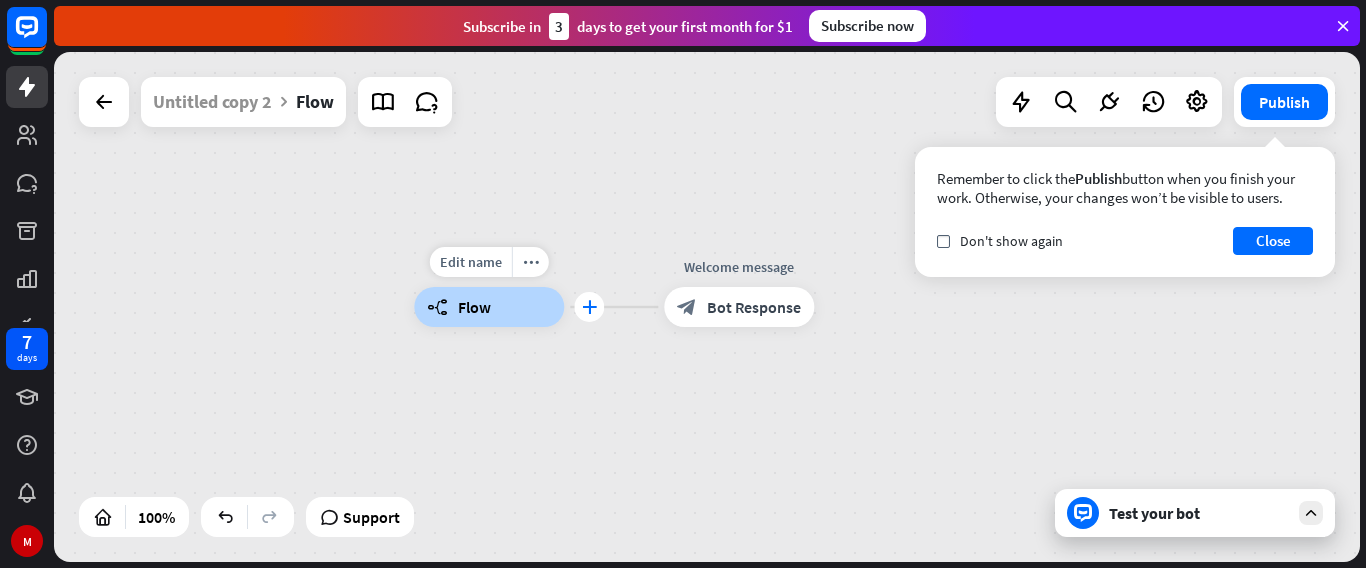 click on "plus" at bounding box center (589, 307) 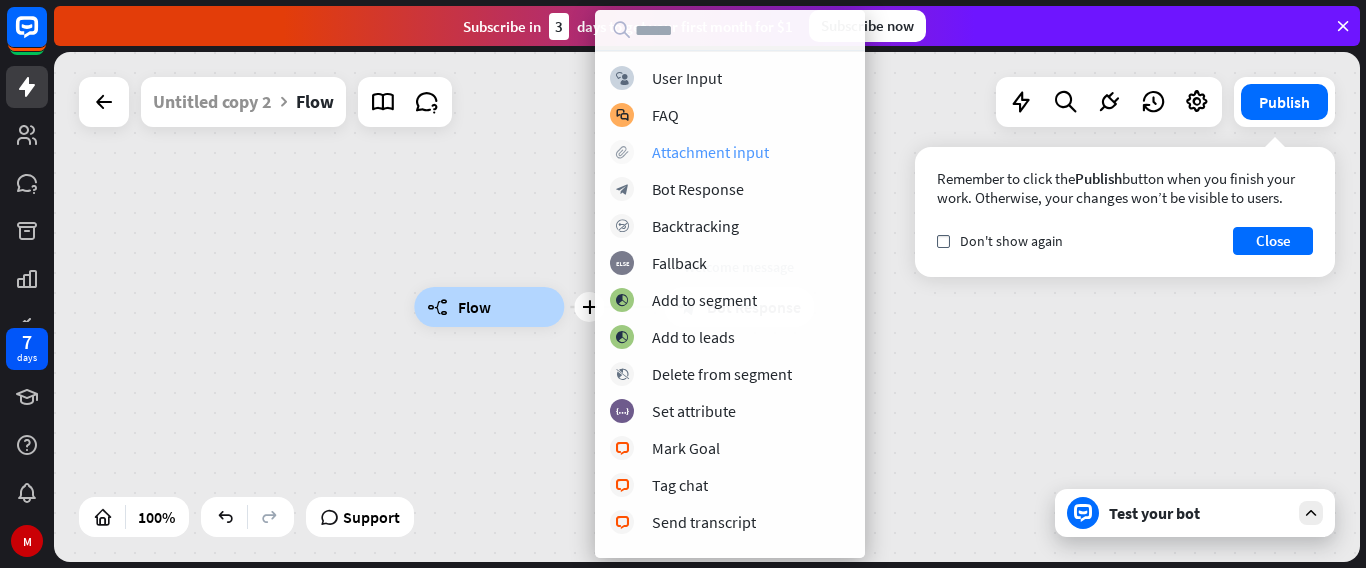 click on "Attachment input" at bounding box center (710, 152) 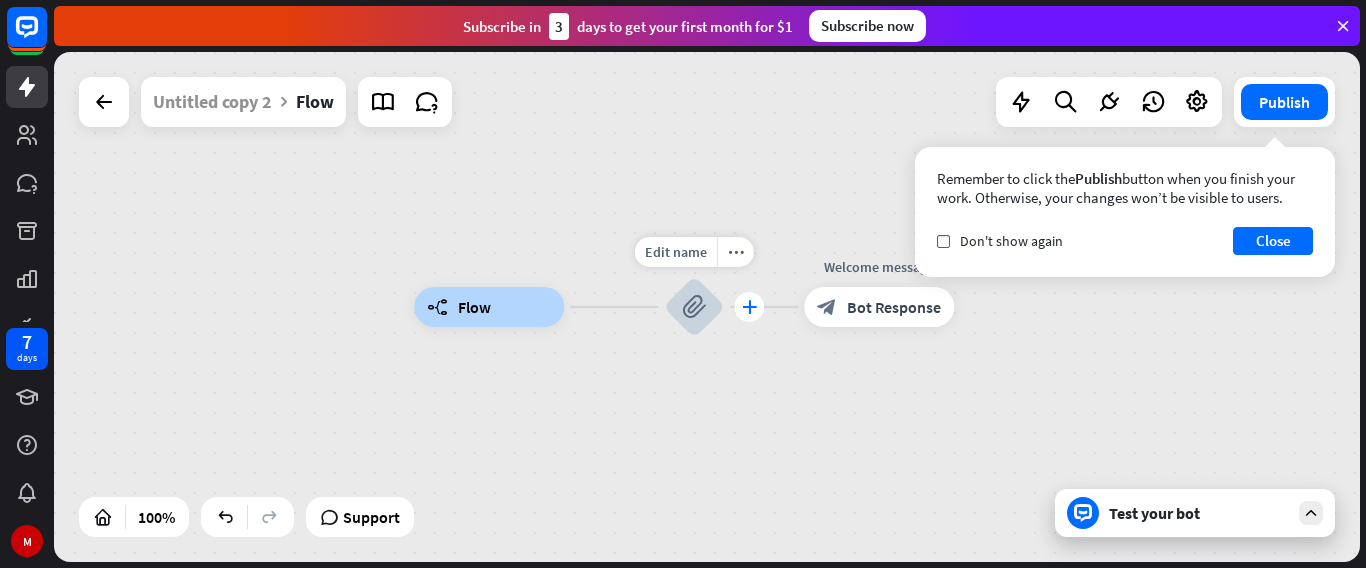 click on "plus" at bounding box center [749, 307] 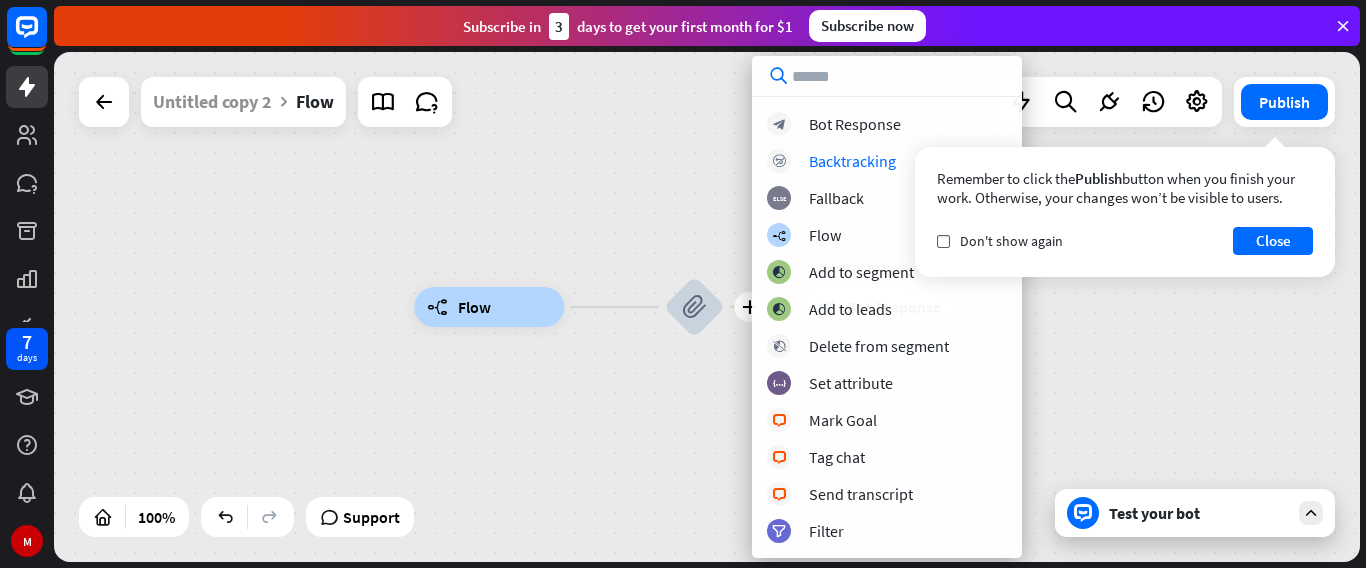 click on "block_bot_response
Bot Response
block_backtracking
Backtracking
block_fallback
Fallback
builder_tree
Flow
block_add_to_segment
Add to segment
block_add_to_segment
Add to leads
block_delete_from_segment
Delete from segment
block_set_attribute
Set attribute
block_livechat
Mark Goal
block_livechat
Tag chat
block_livechat
Send transcript
filter
Filter" at bounding box center [887, 327] 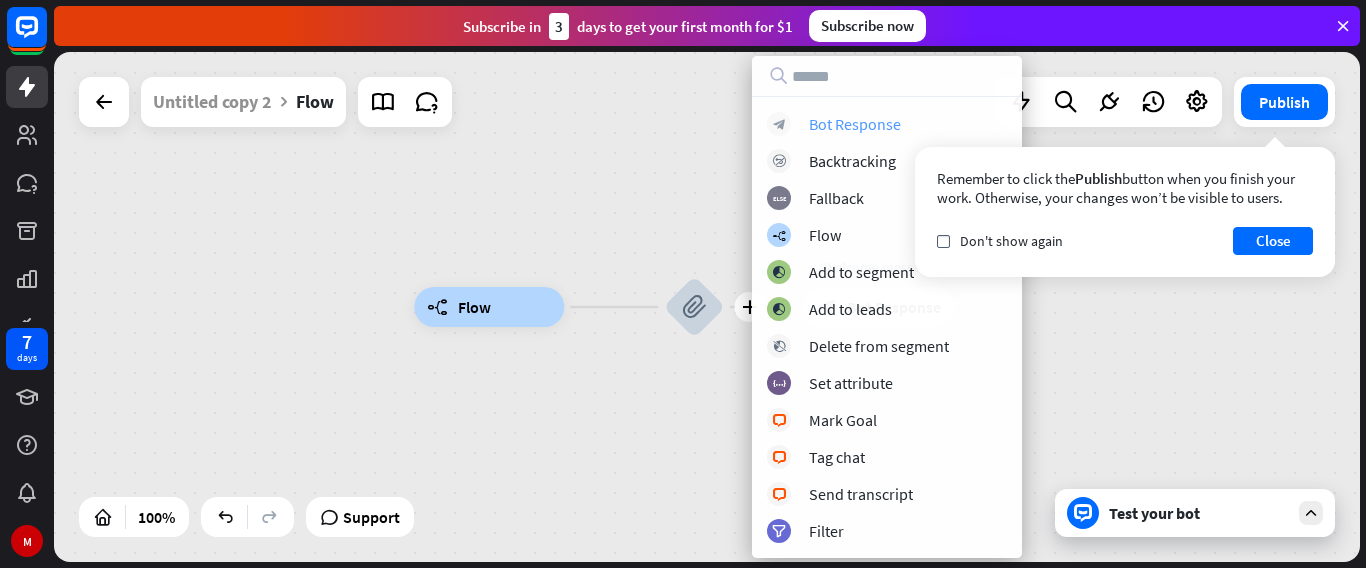 click on "block_bot_response" at bounding box center [779, 124] 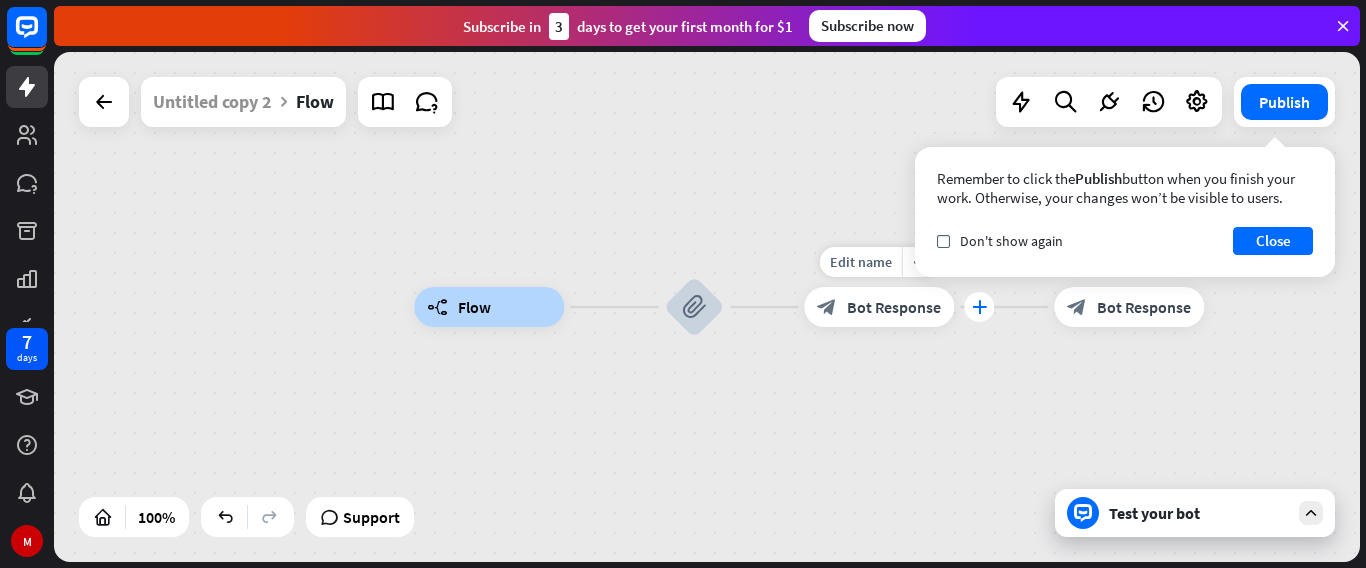 click on "plus" at bounding box center [979, 307] 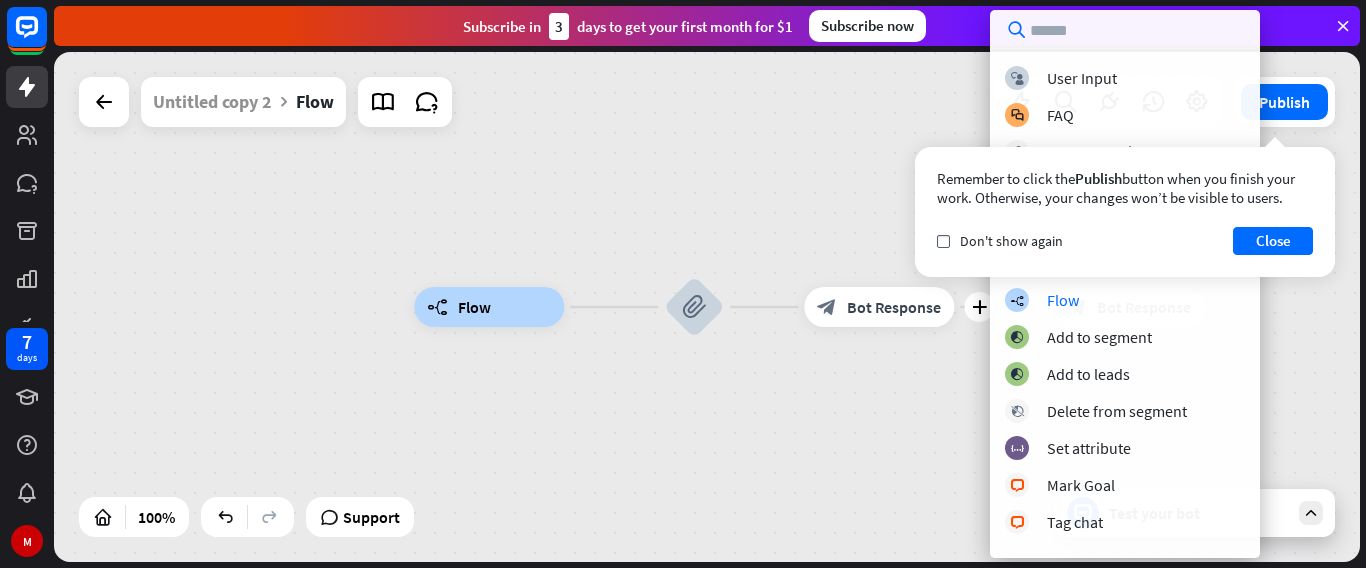 click on "block_user_input
User Input
block_faq
FAQ
block_attachment
Attachment input
block_bot_response
Bot Response
block_backtracking
Backtracking
block_fallback
Fallback
builder_tree
Flow
block_add_to_segment
Add to segment
block_add_to_segment
Add to leads
block_delete_from_segment
Delete from segment
block_set_attribute
Set attribute
block_livechat
Mark Goal
block_livechat
Tag chat
block_livechat
Send transcript
filter
Filter" at bounding box center [1125, 304] 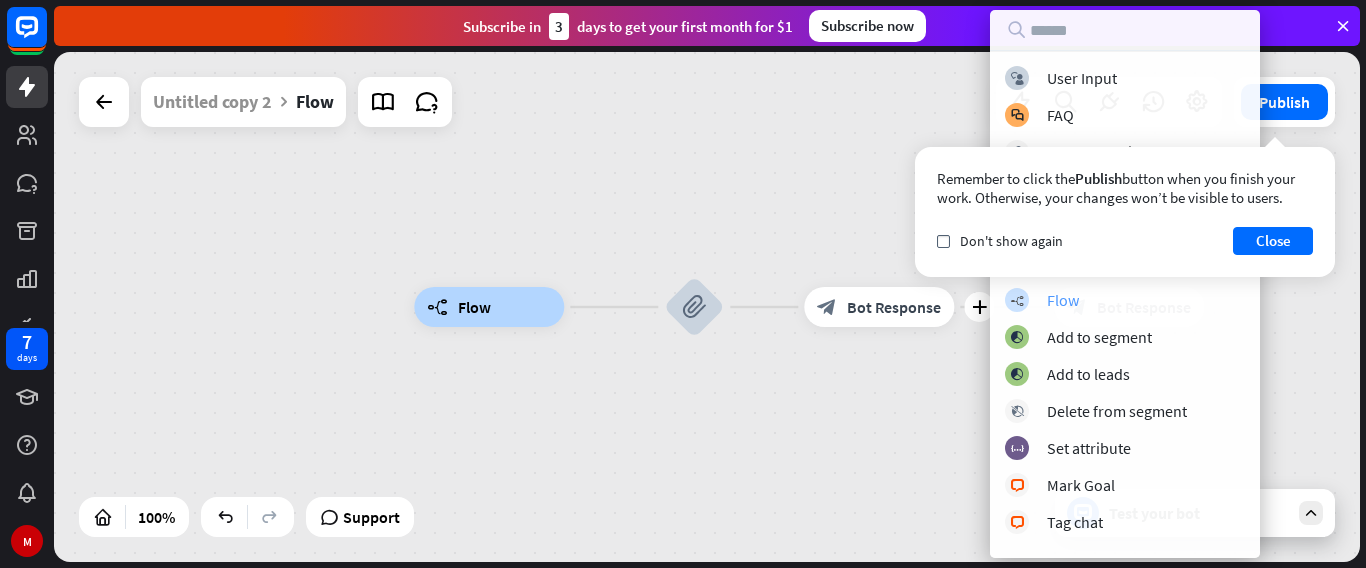 click on "builder_tree" at bounding box center (1017, 300) 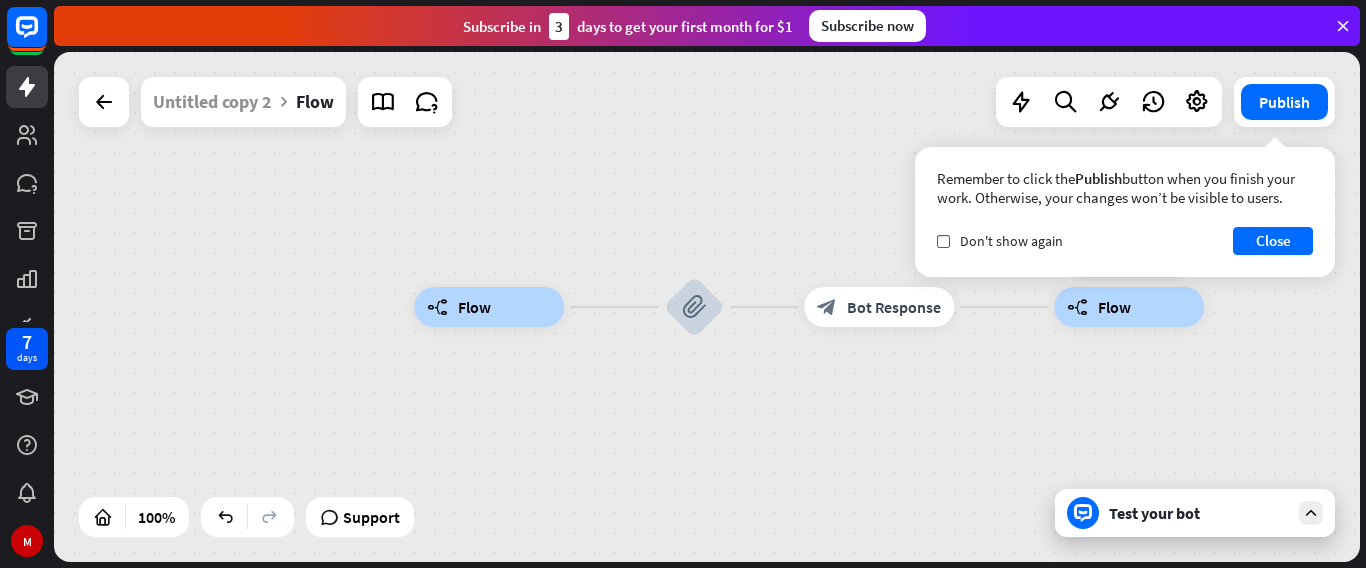 click on "builder_tree" at bounding box center [1077, 307] 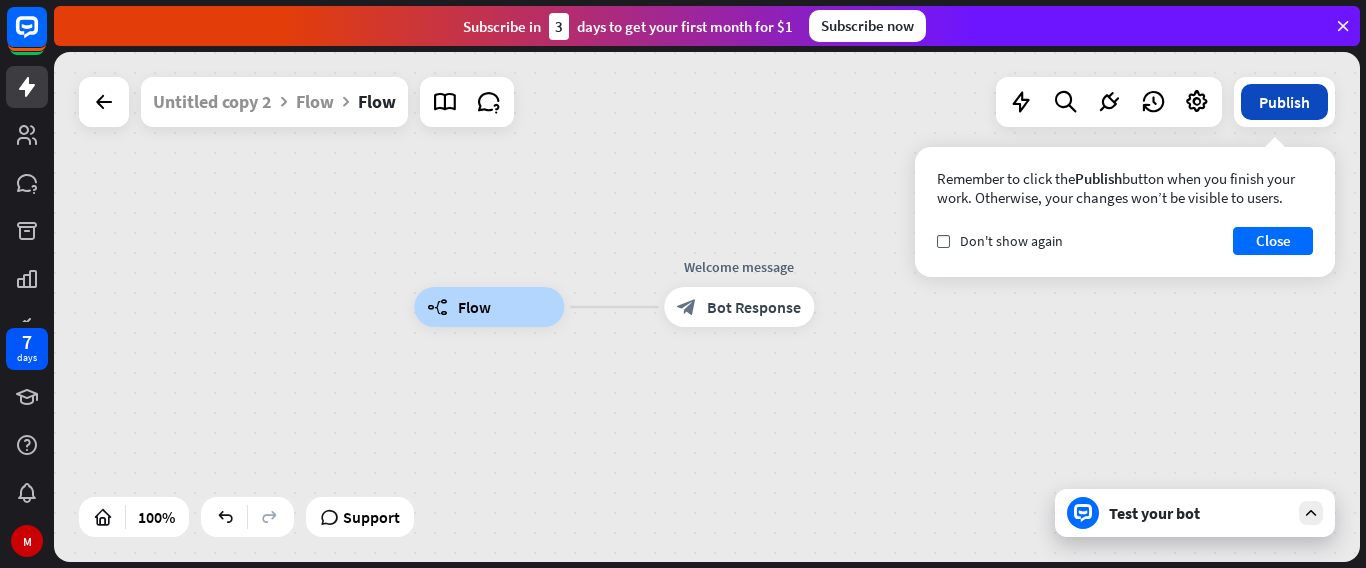 click on "Publish" at bounding box center (1284, 102) 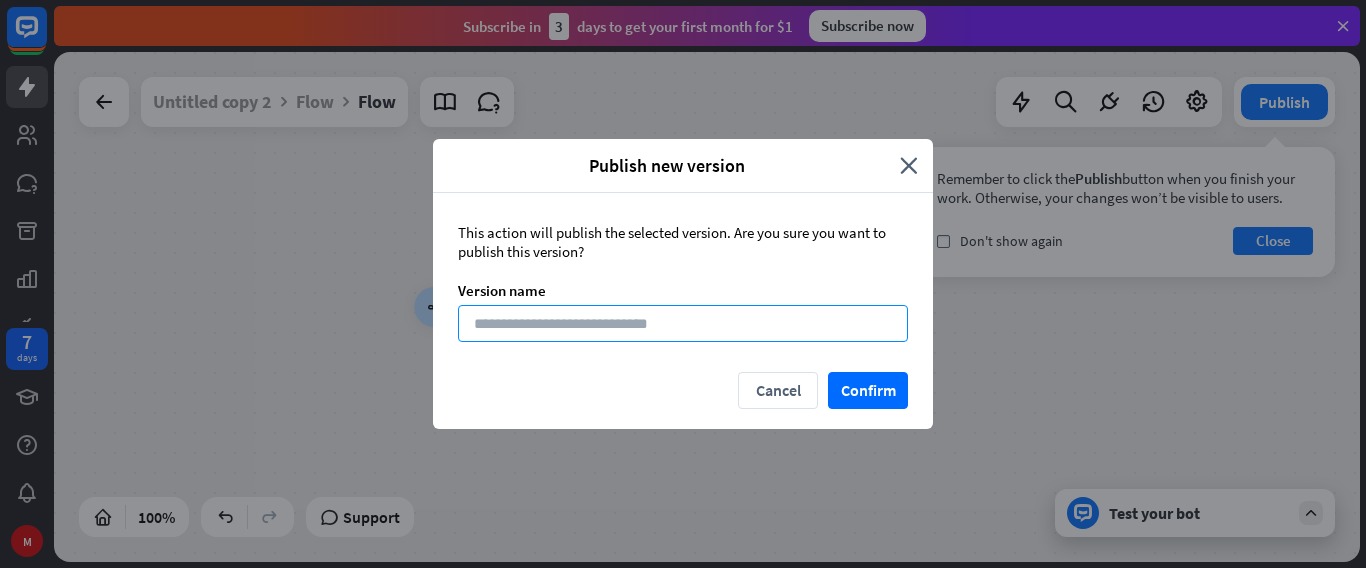 click at bounding box center [683, 323] 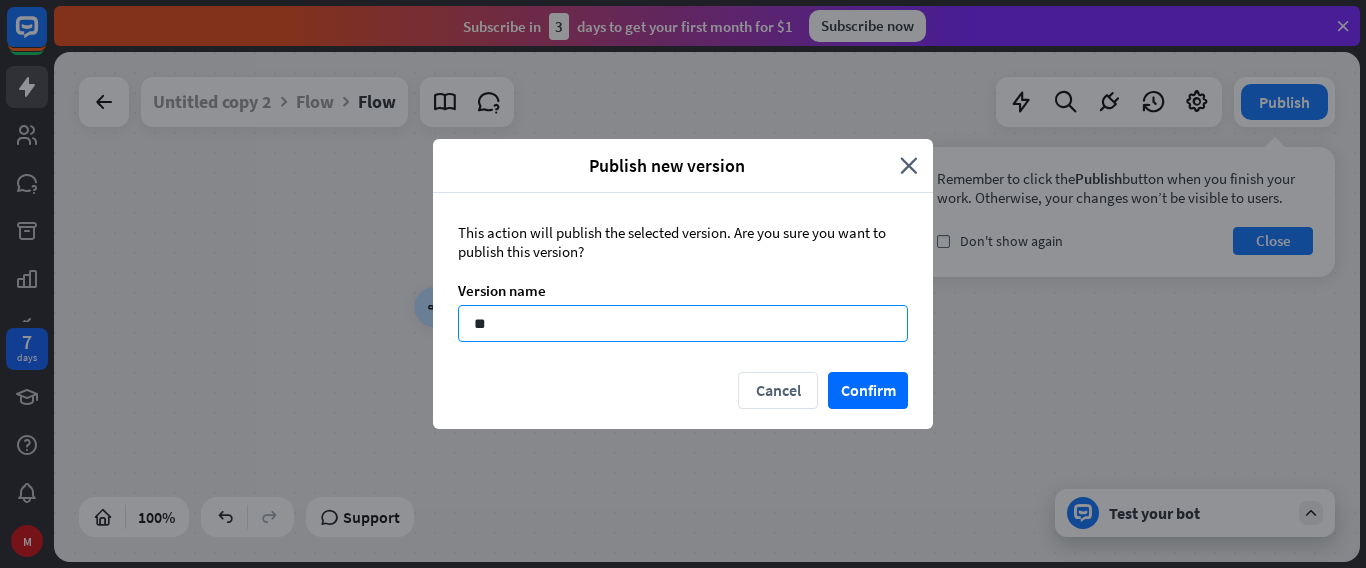 type on "*" 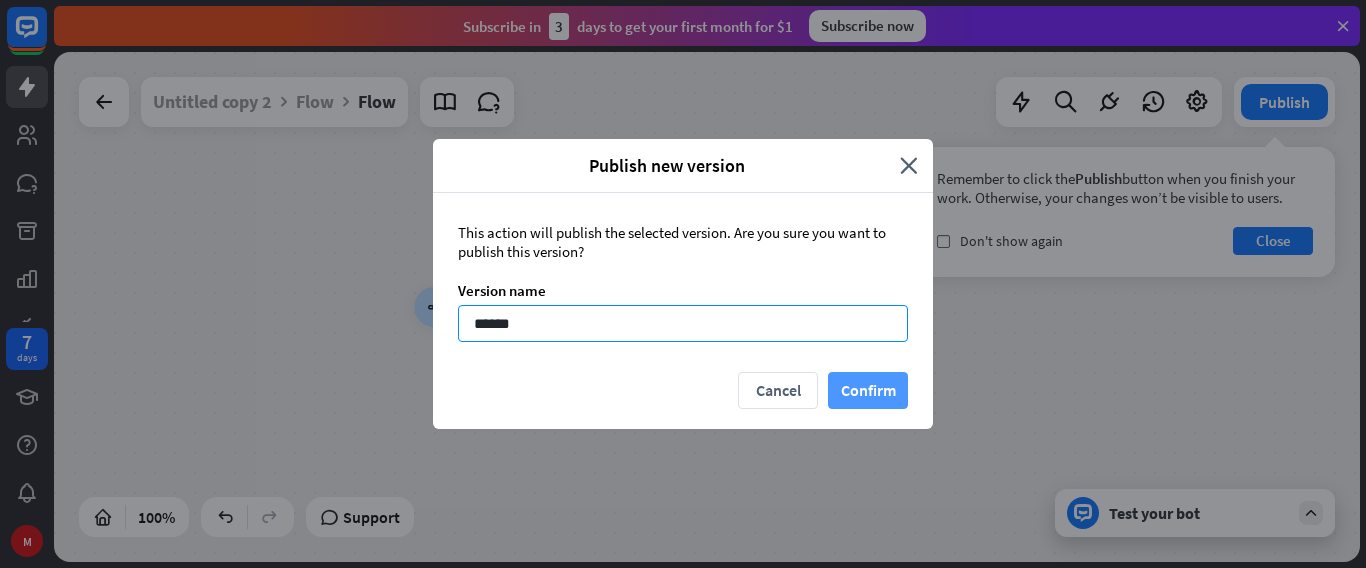 type on "******" 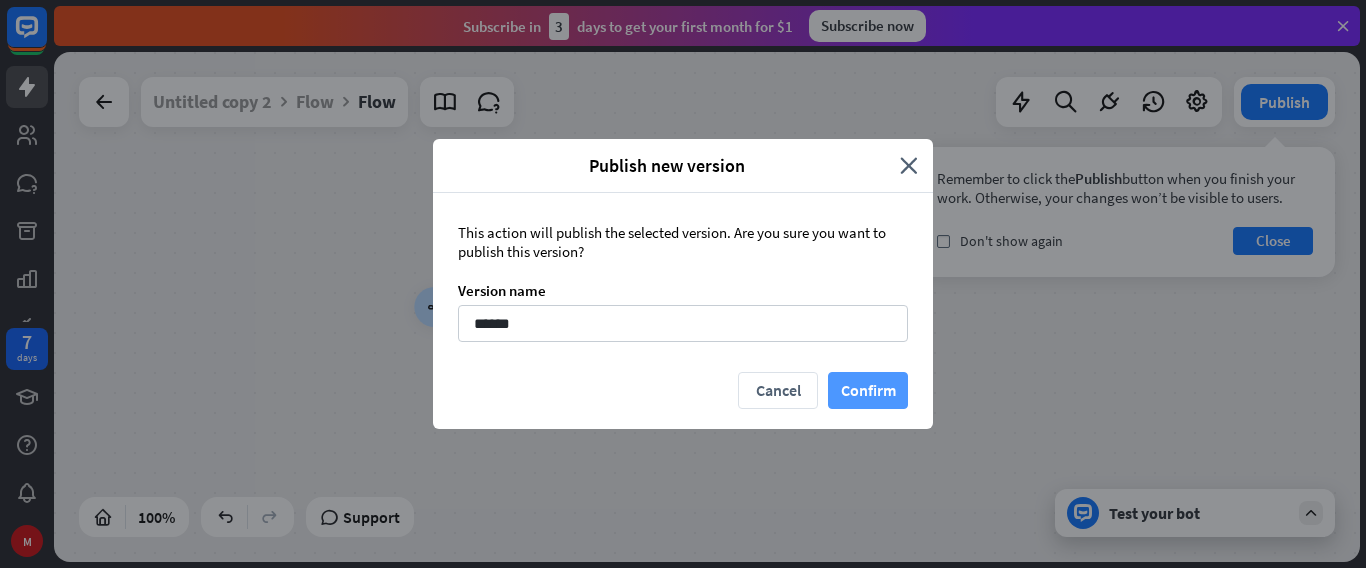 click on "Confirm" at bounding box center (868, 390) 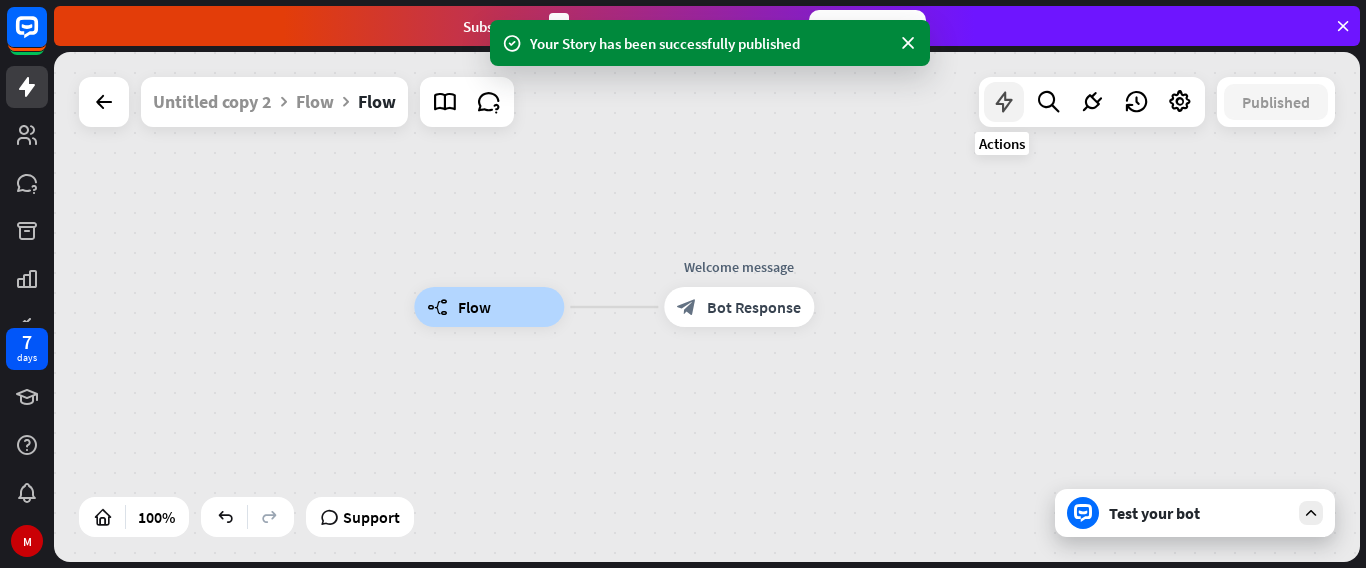 click at bounding box center (1004, 102) 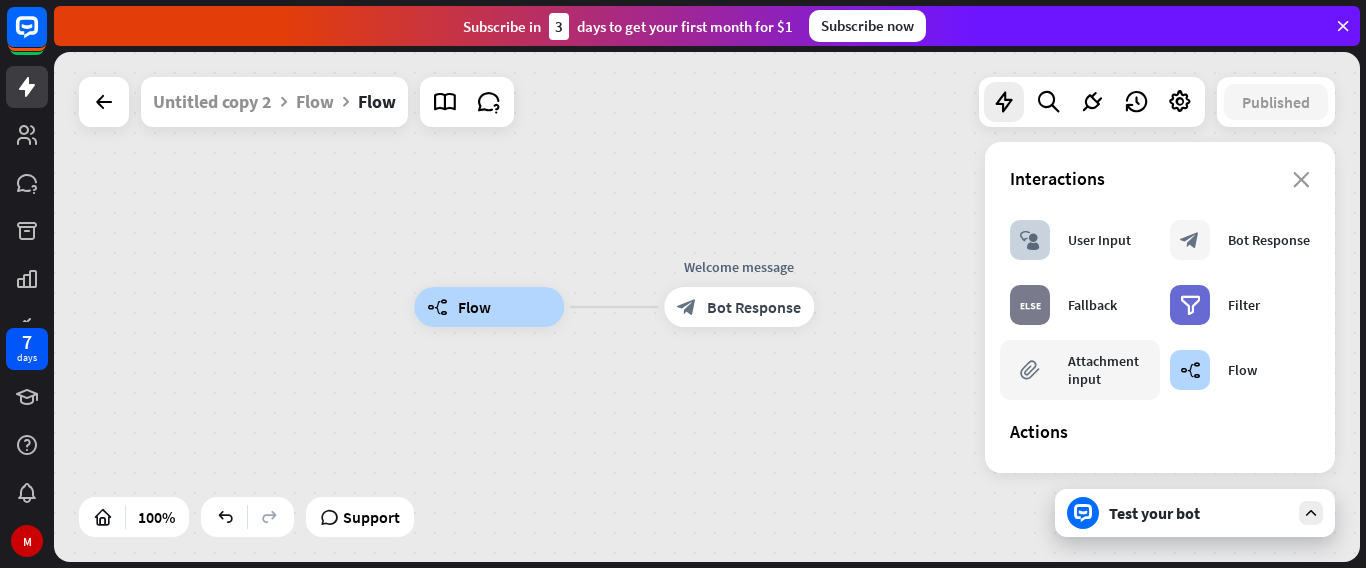 click on "block_attachment   Attachment input" at bounding box center (1080, 370) 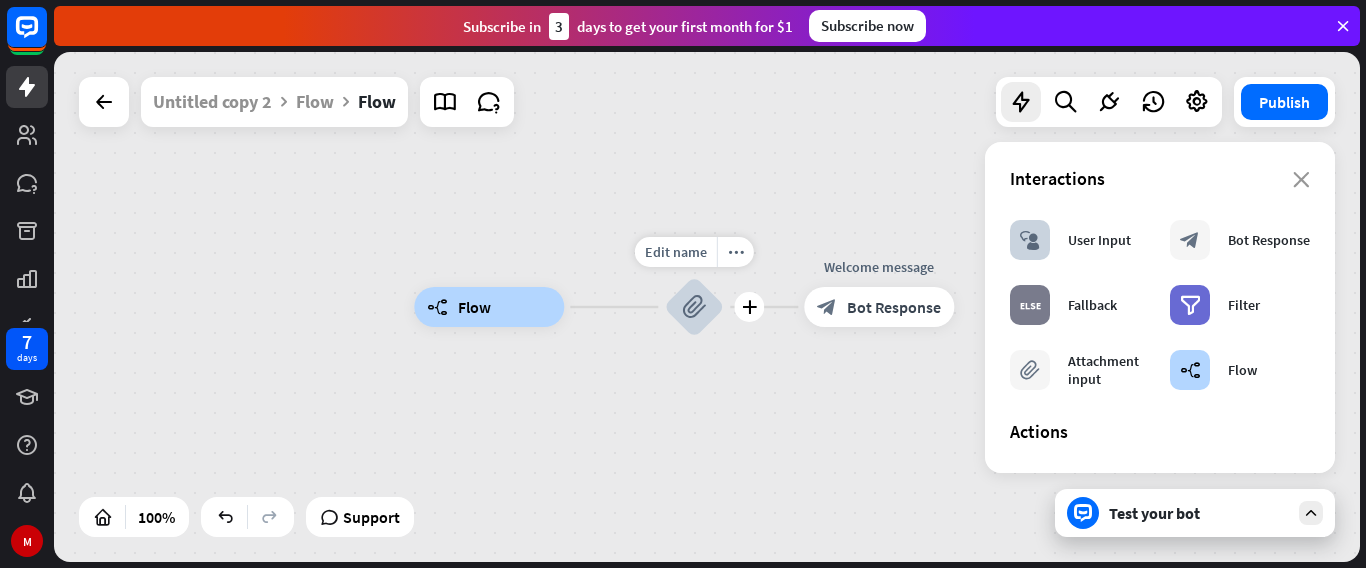 click on "block_attachment" at bounding box center (694, 307) 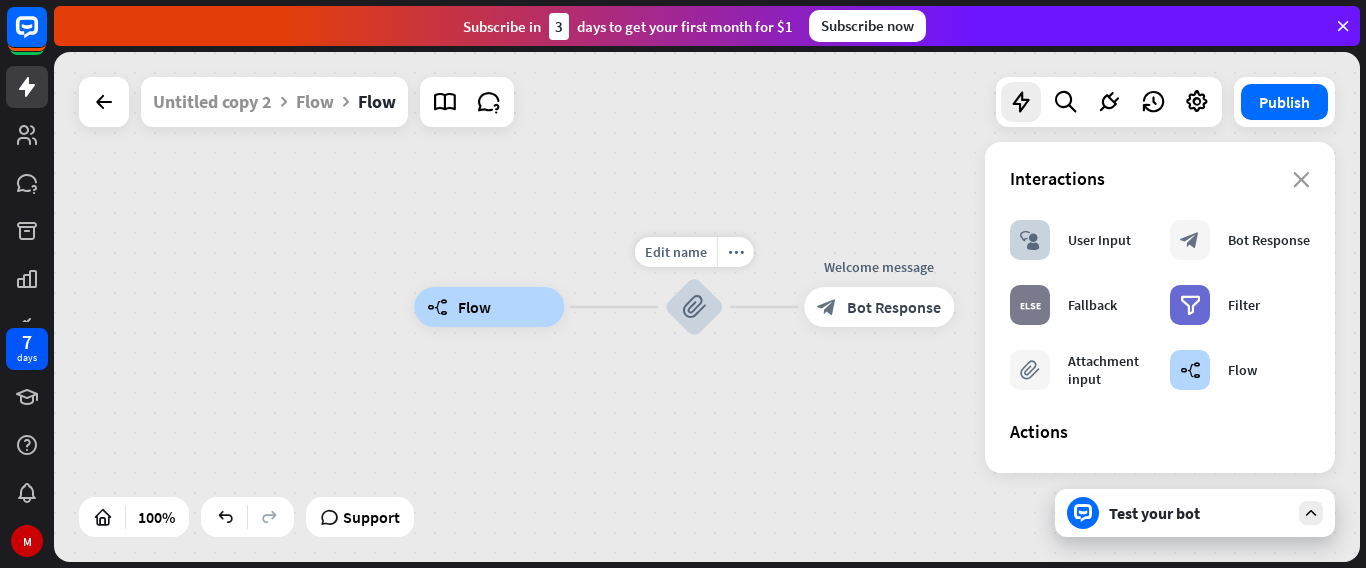 click at bounding box center [707, 307] 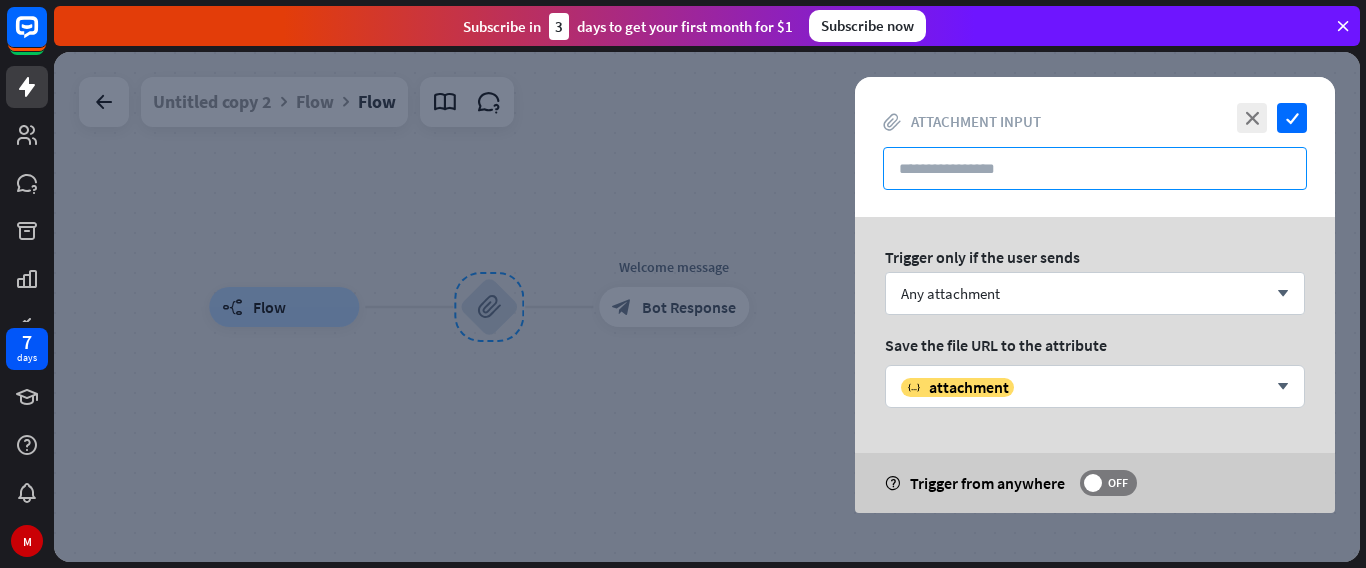 paste on "**********" 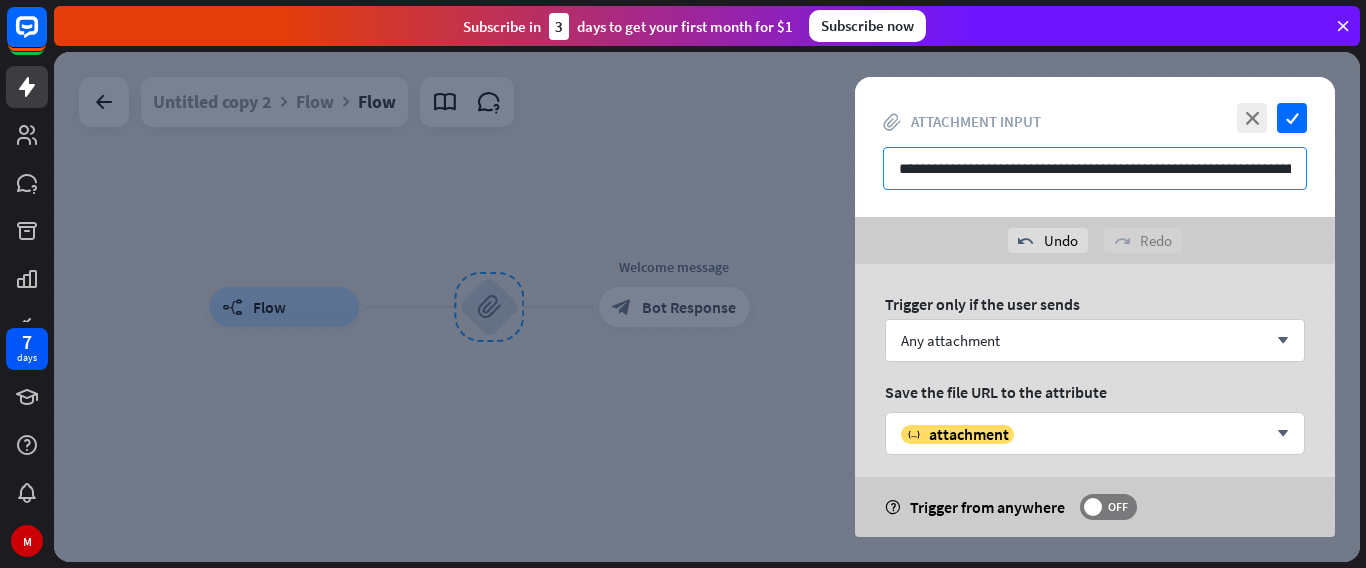 scroll, scrollTop: 0, scrollLeft: 397, axis: horizontal 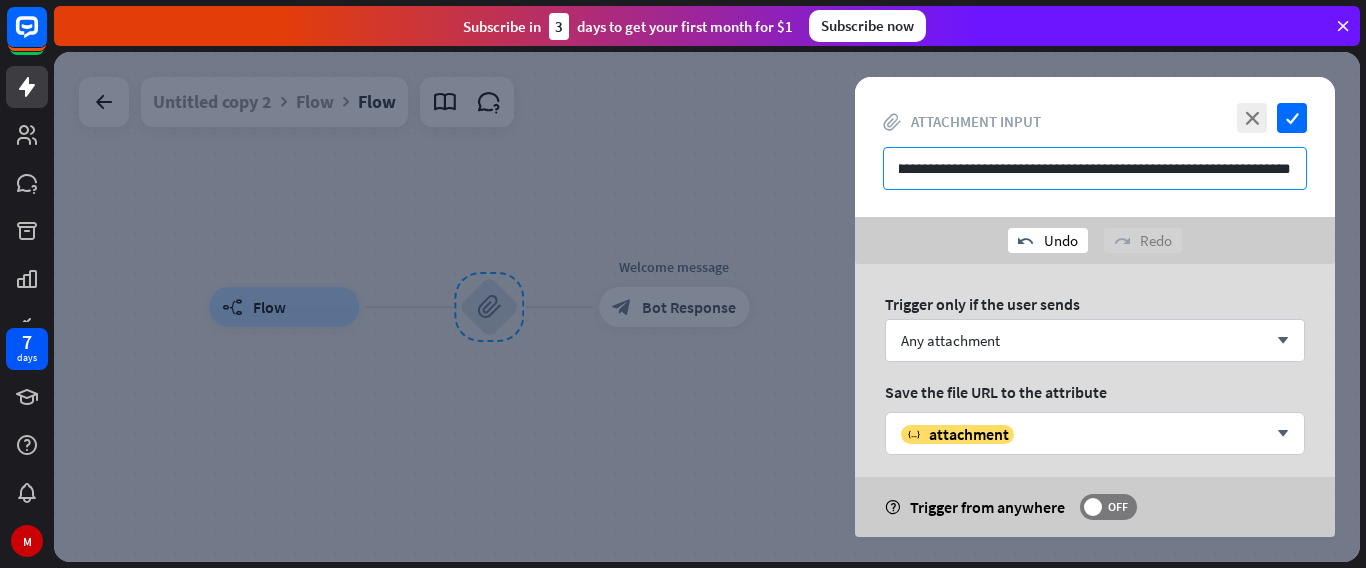 type on "**********" 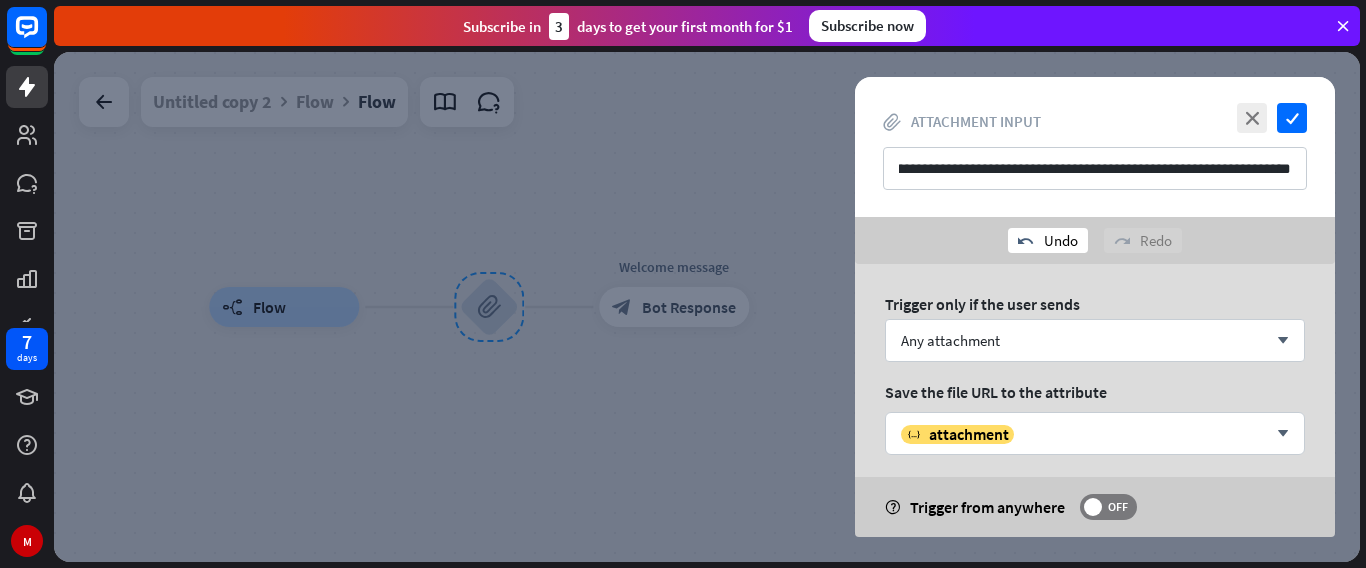 scroll, scrollTop: 0, scrollLeft: 0, axis: both 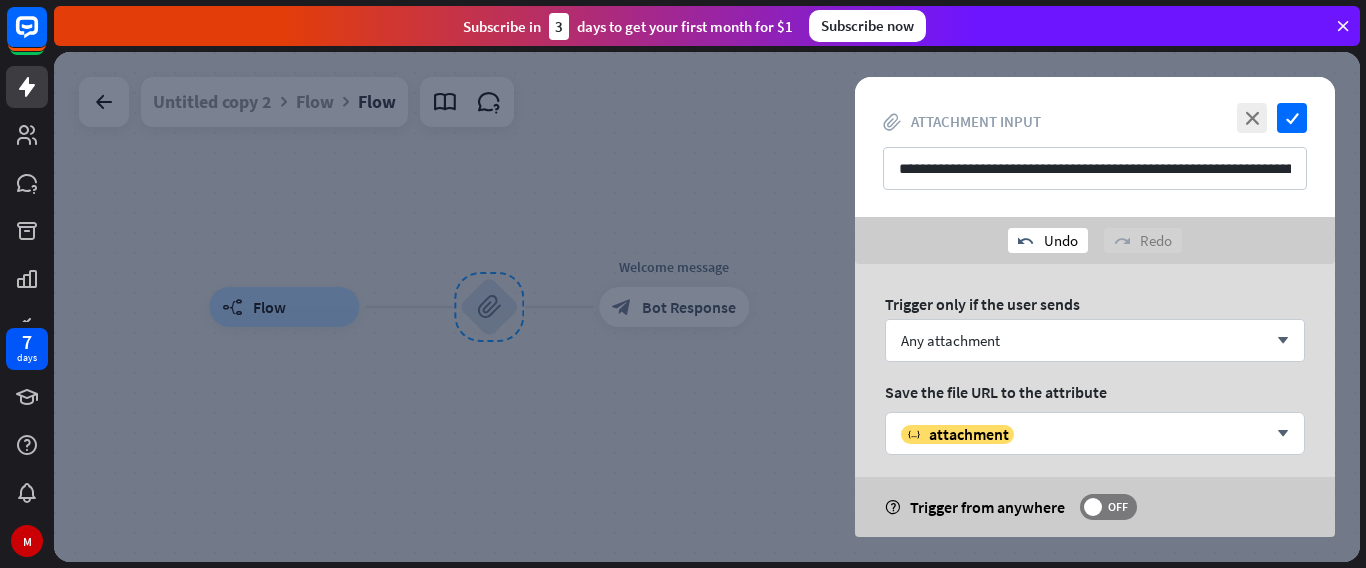 click on "undo
Undo" at bounding box center (1048, 240) 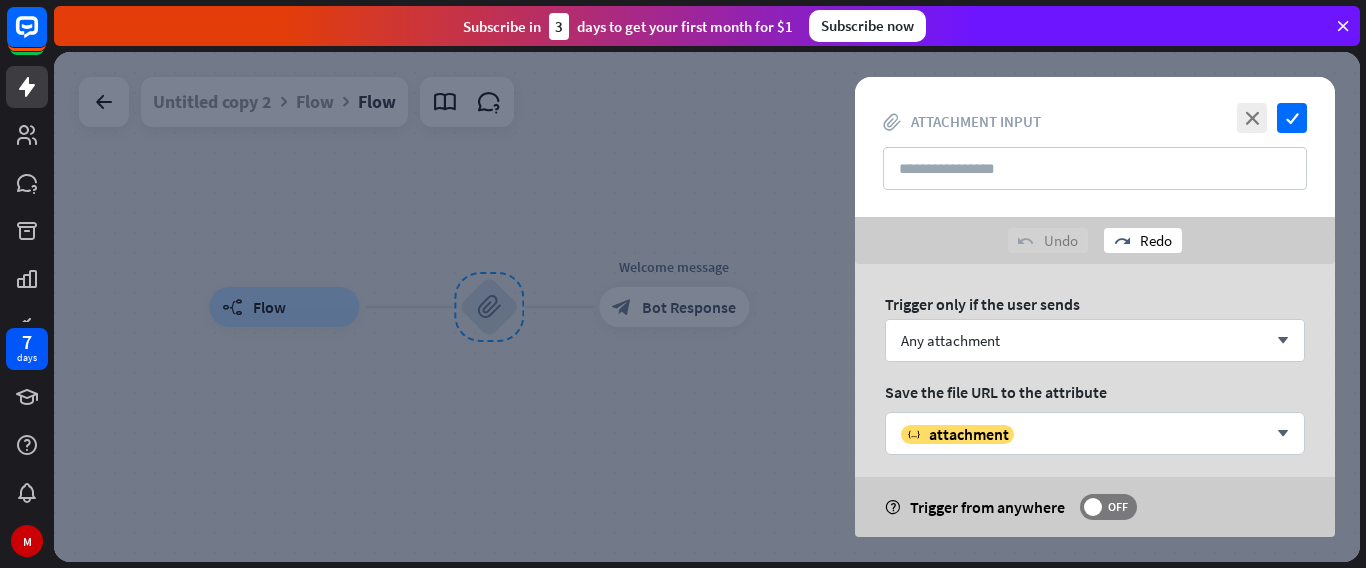 click on "redo
Redo" at bounding box center [1143, 240] 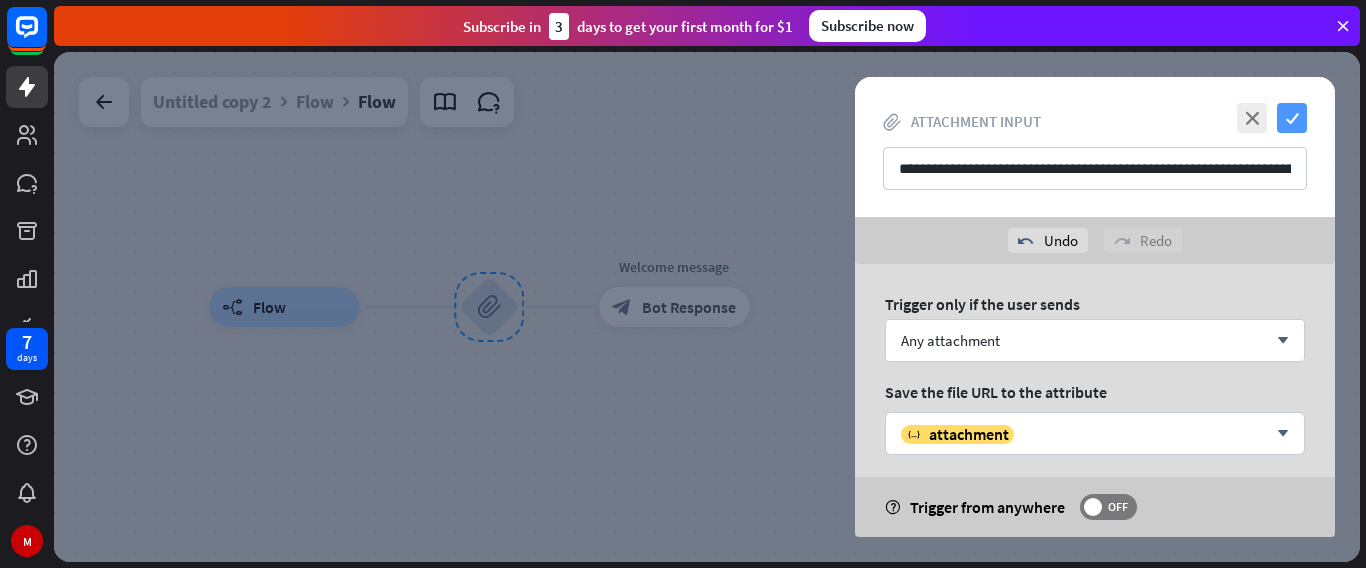 click on "check" at bounding box center [1292, 118] 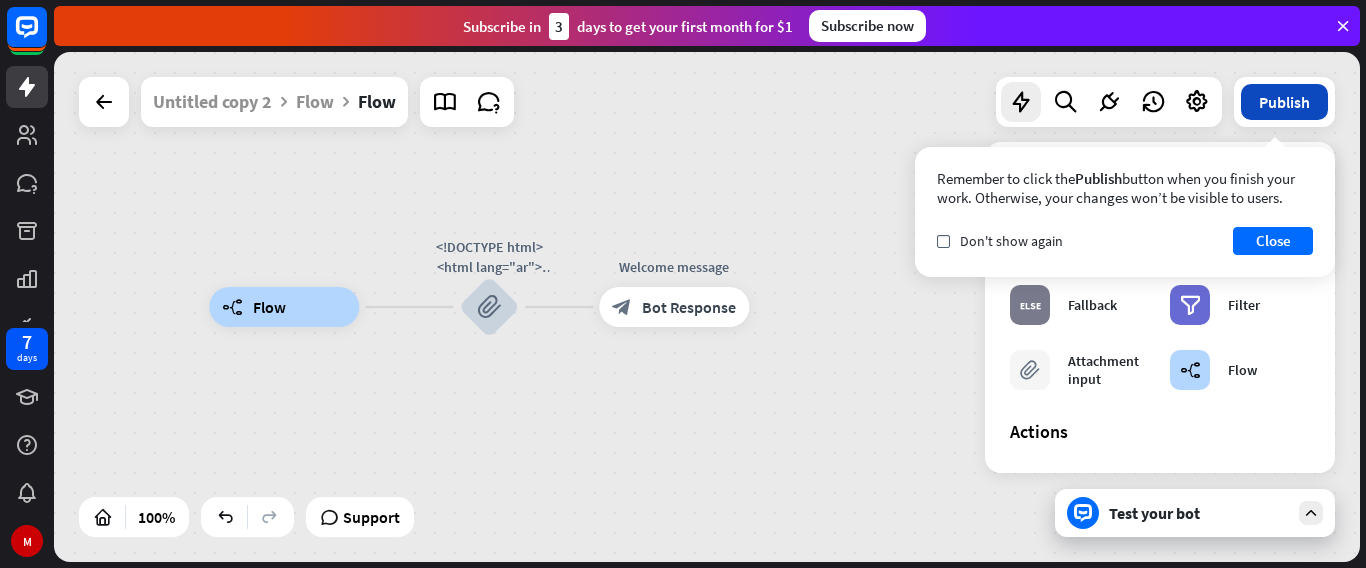 click on "Publish" at bounding box center [1284, 102] 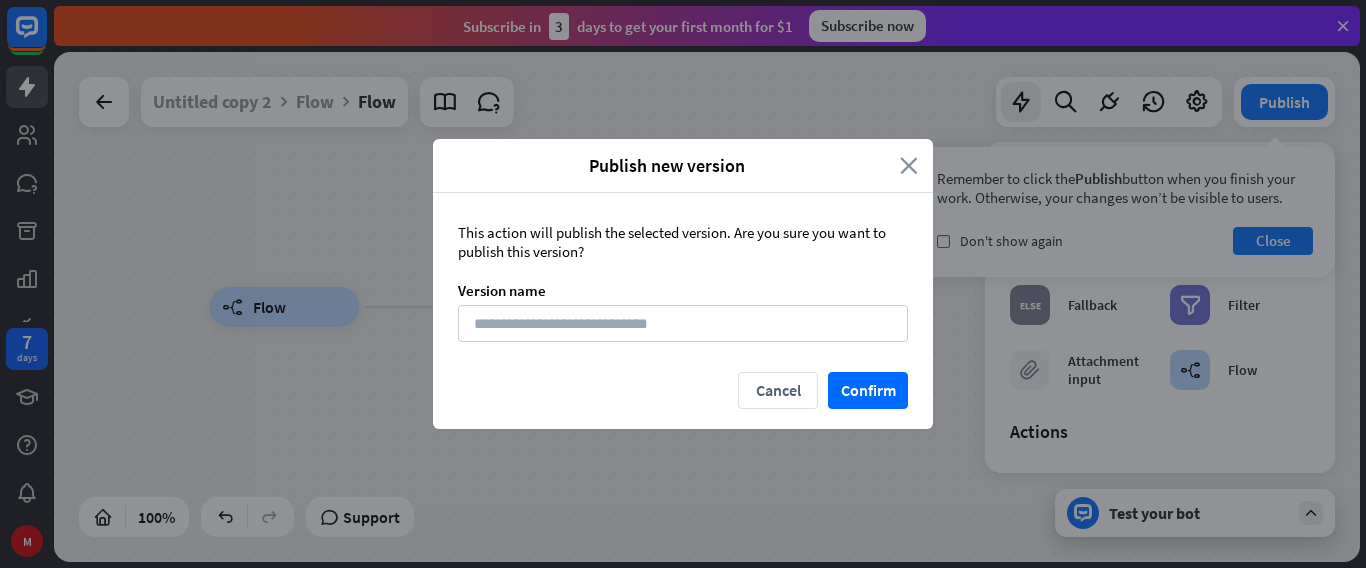click on "close" at bounding box center (909, 165) 